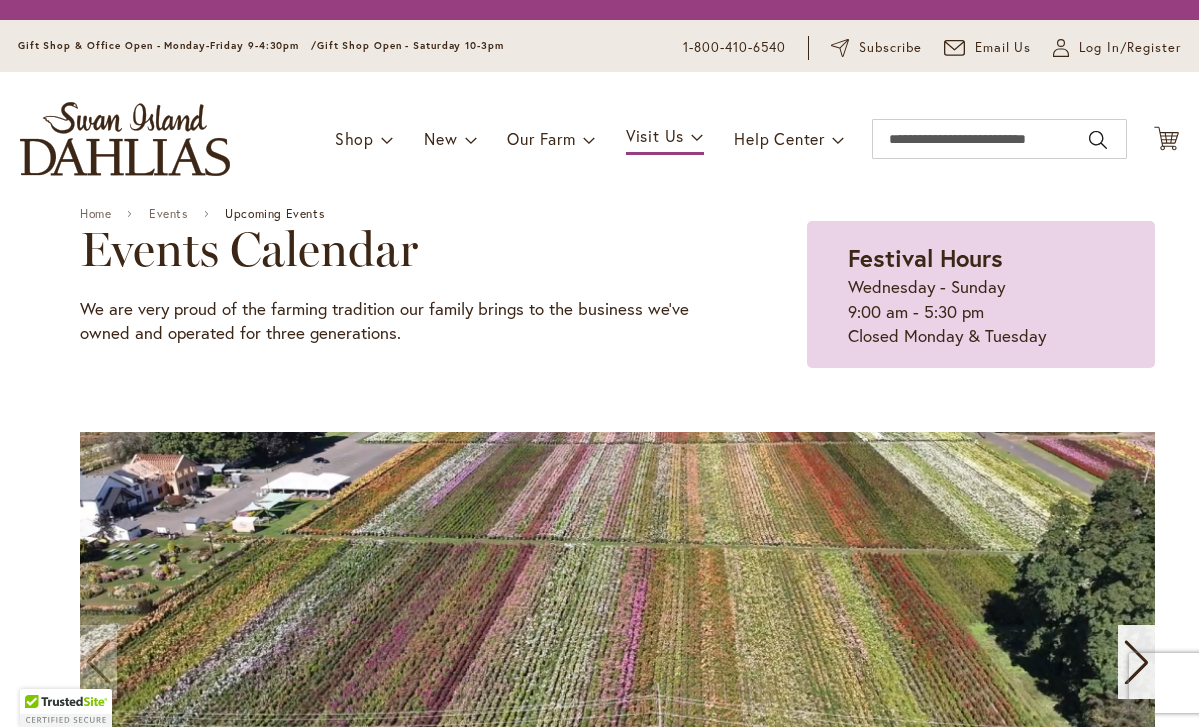 scroll, scrollTop: 0, scrollLeft: 0, axis: both 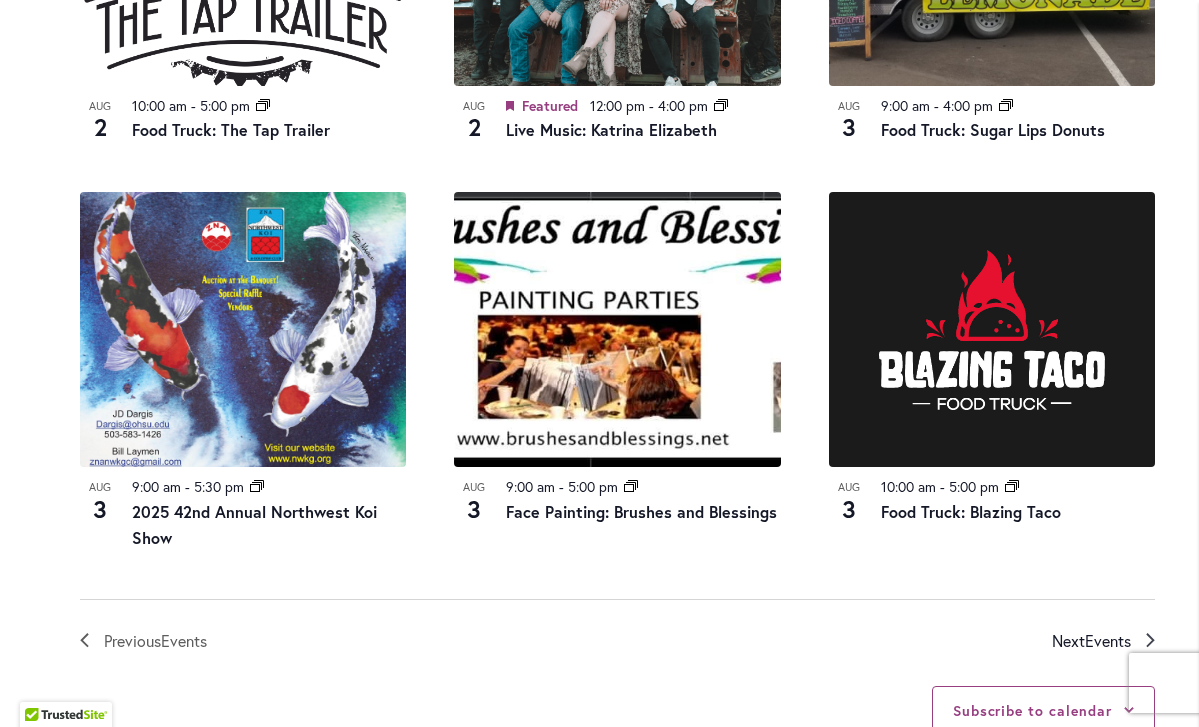 click on "Events" at bounding box center (1108, 640) 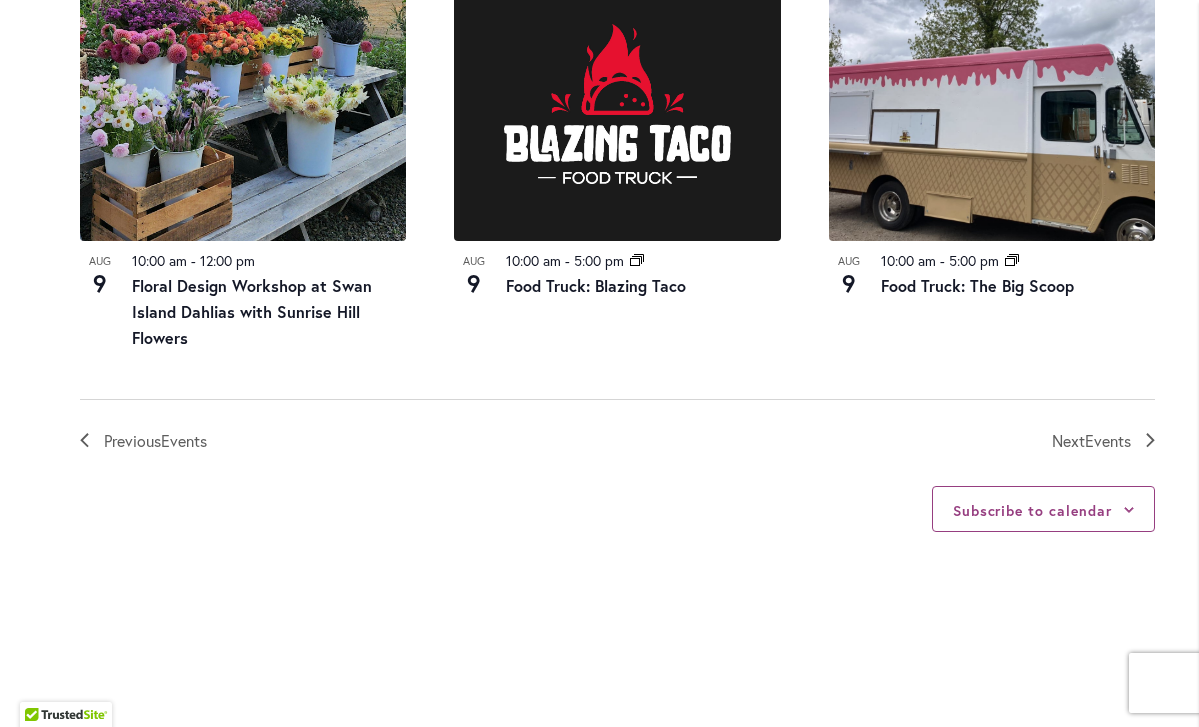 scroll, scrollTop: 2270, scrollLeft: 0, axis: vertical 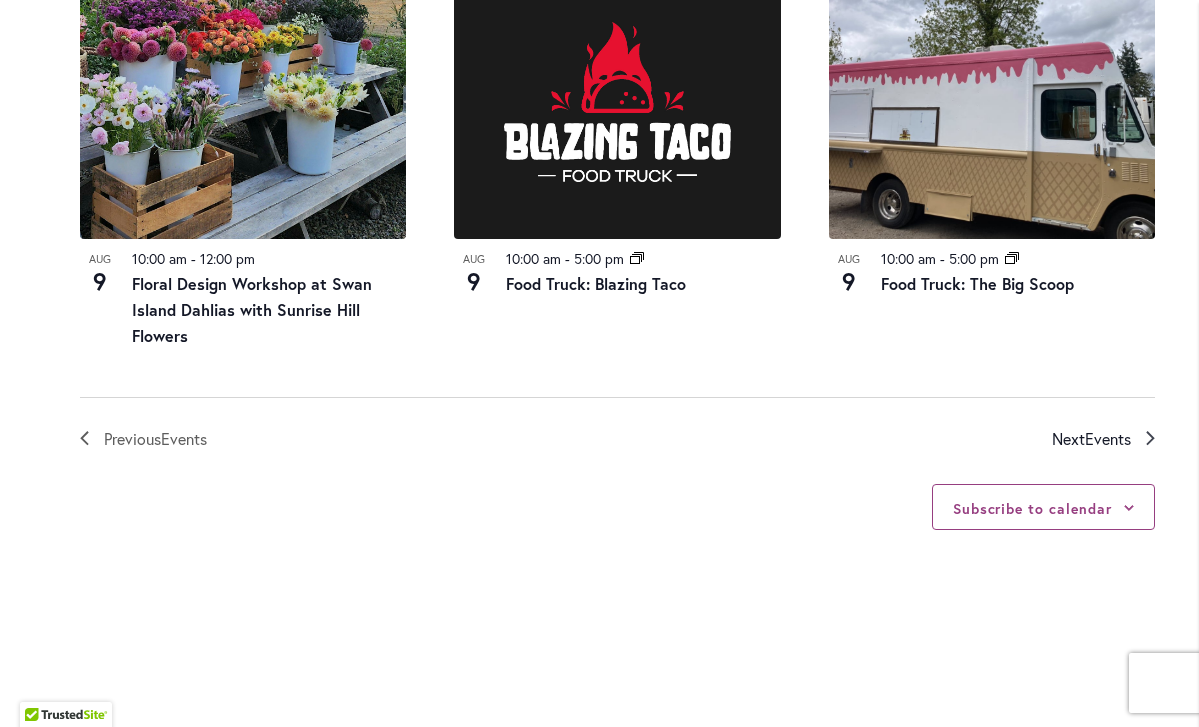 click on "Next  Events" at bounding box center [1103, 439] 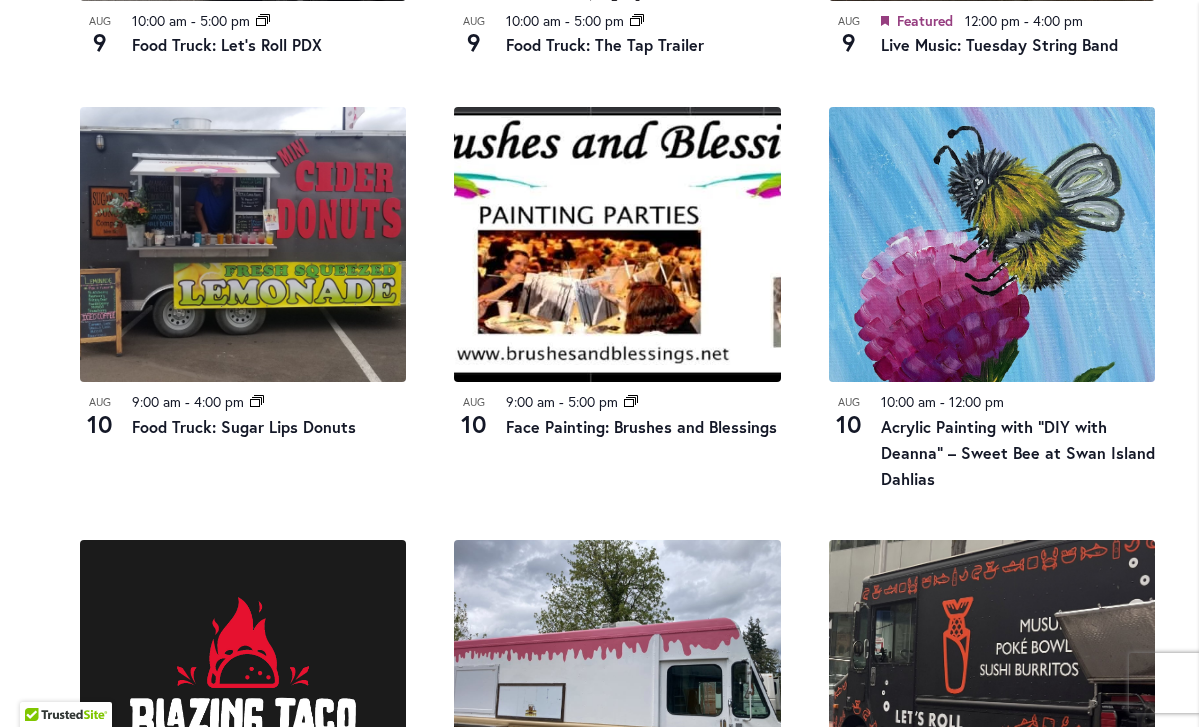 scroll, scrollTop: 1373, scrollLeft: 0, axis: vertical 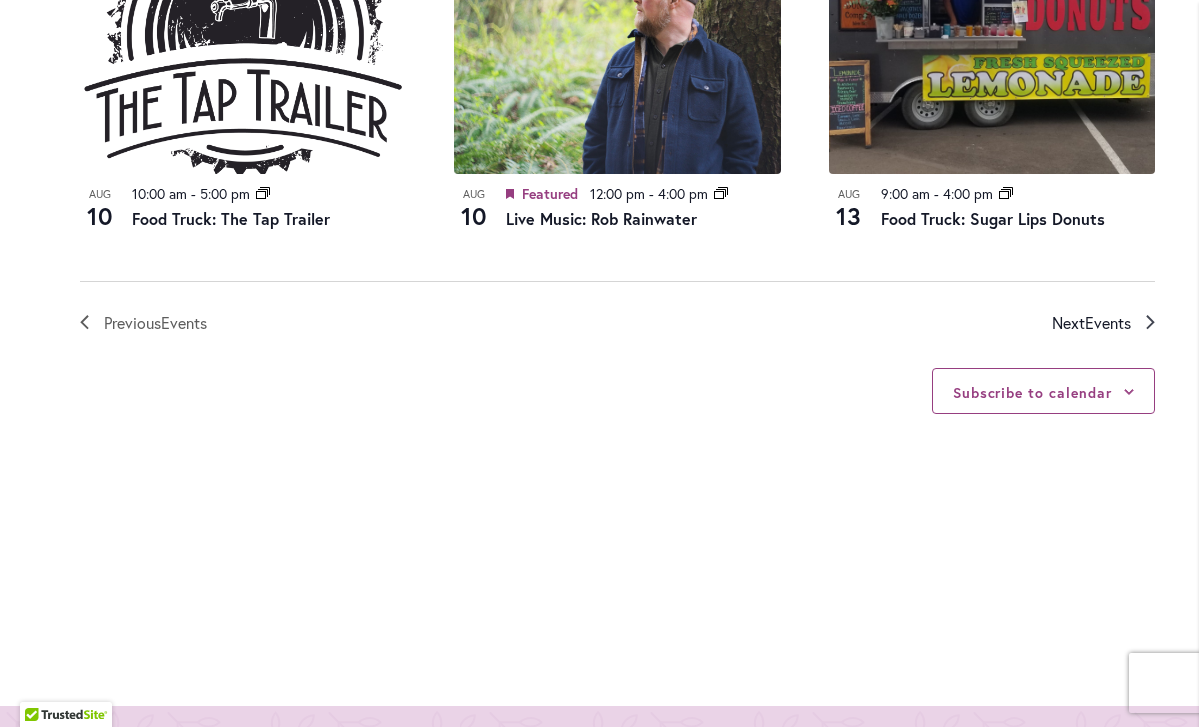 click 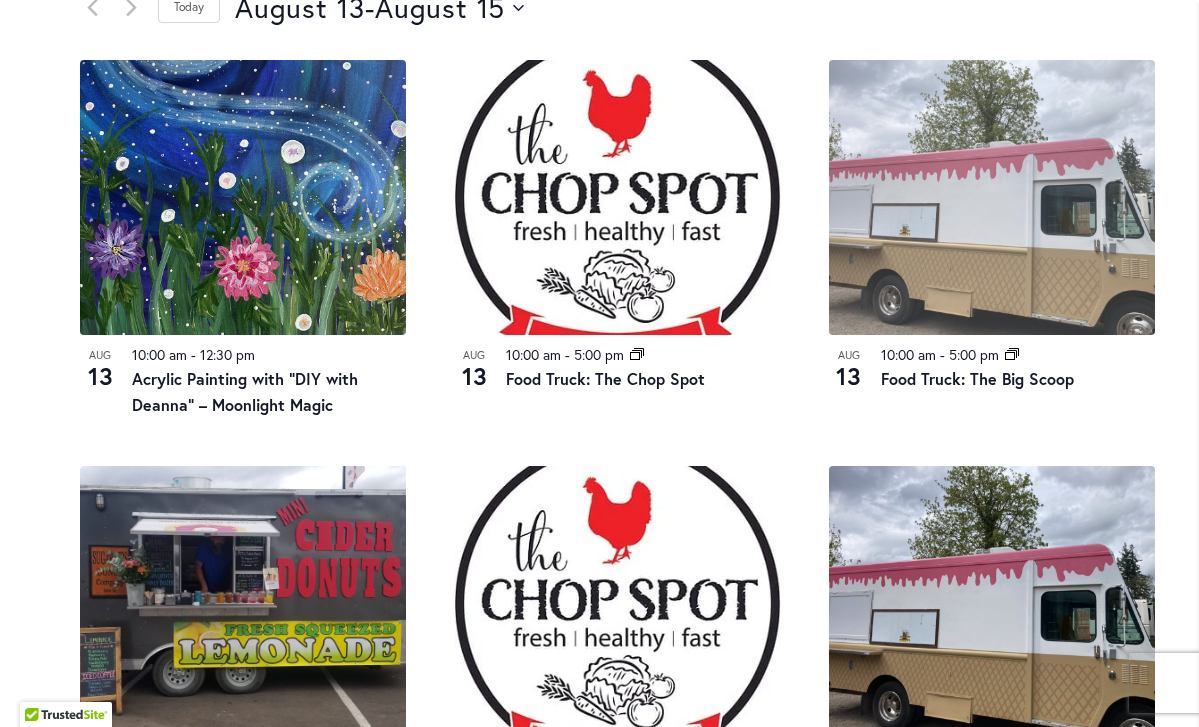 scroll, scrollTop: 1042, scrollLeft: 0, axis: vertical 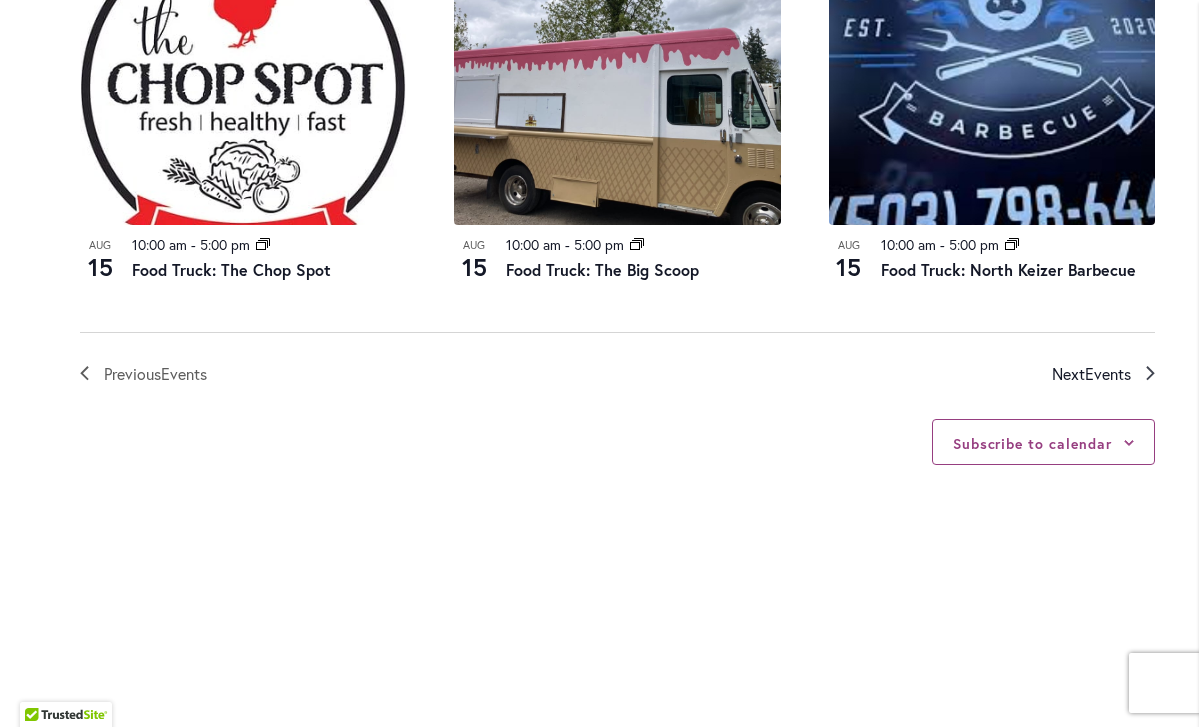click on "Next  Events" at bounding box center (1091, 374) 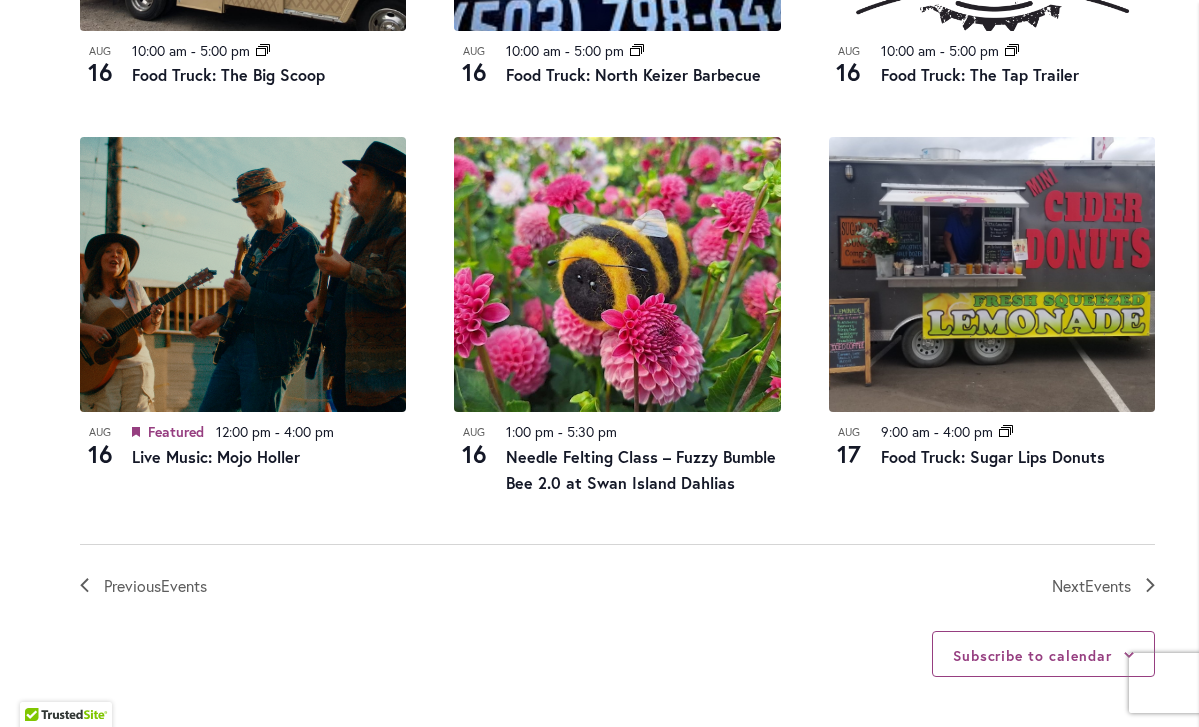 scroll, scrollTop: 2123, scrollLeft: 0, axis: vertical 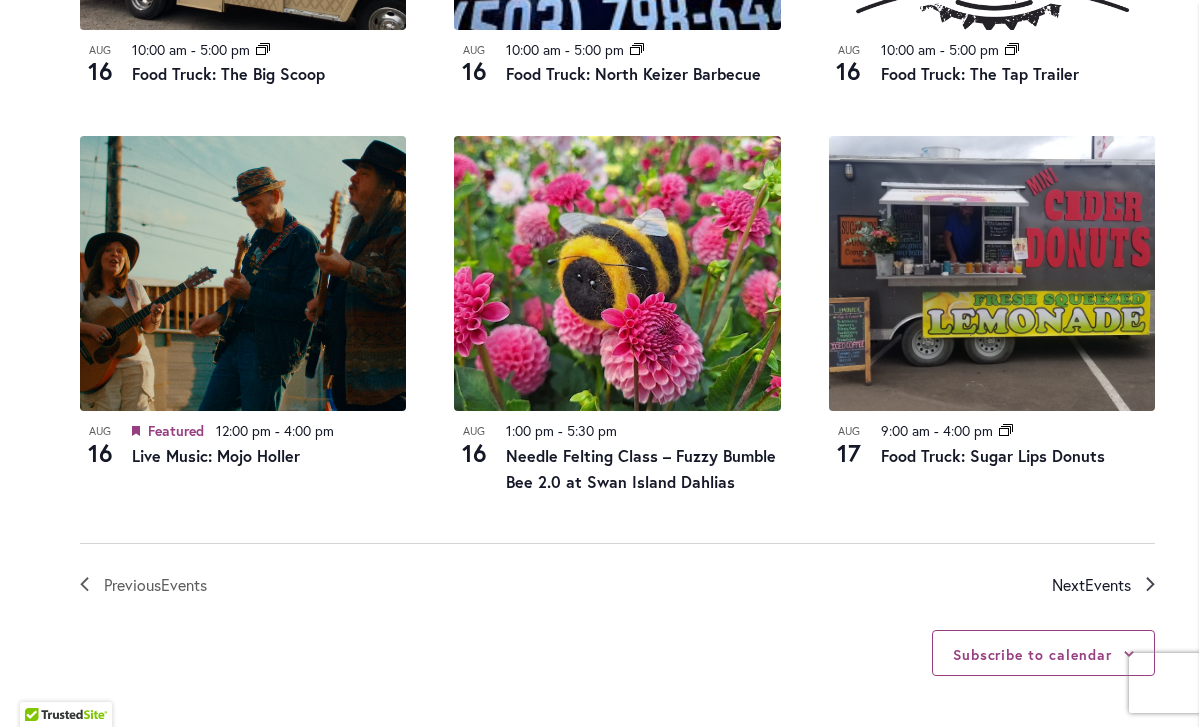 click on "Next  Events" at bounding box center [1091, 585] 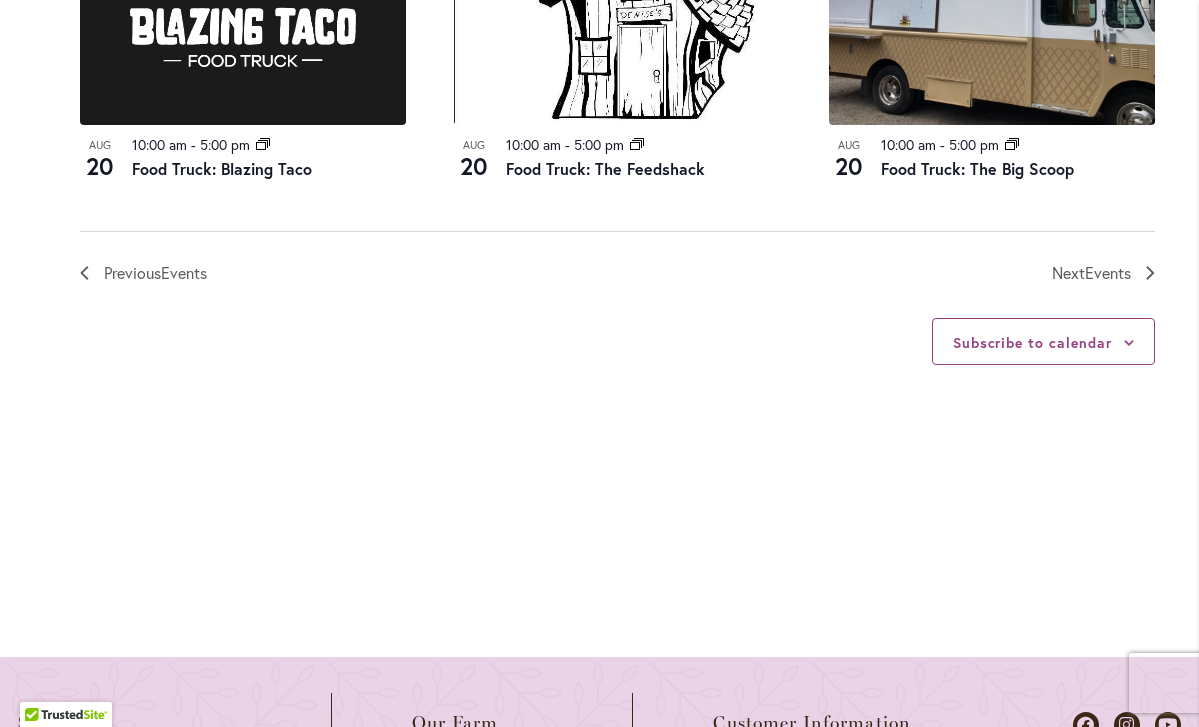 scroll, scrollTop: 2461, scrollLeft: 0, axis: vertical 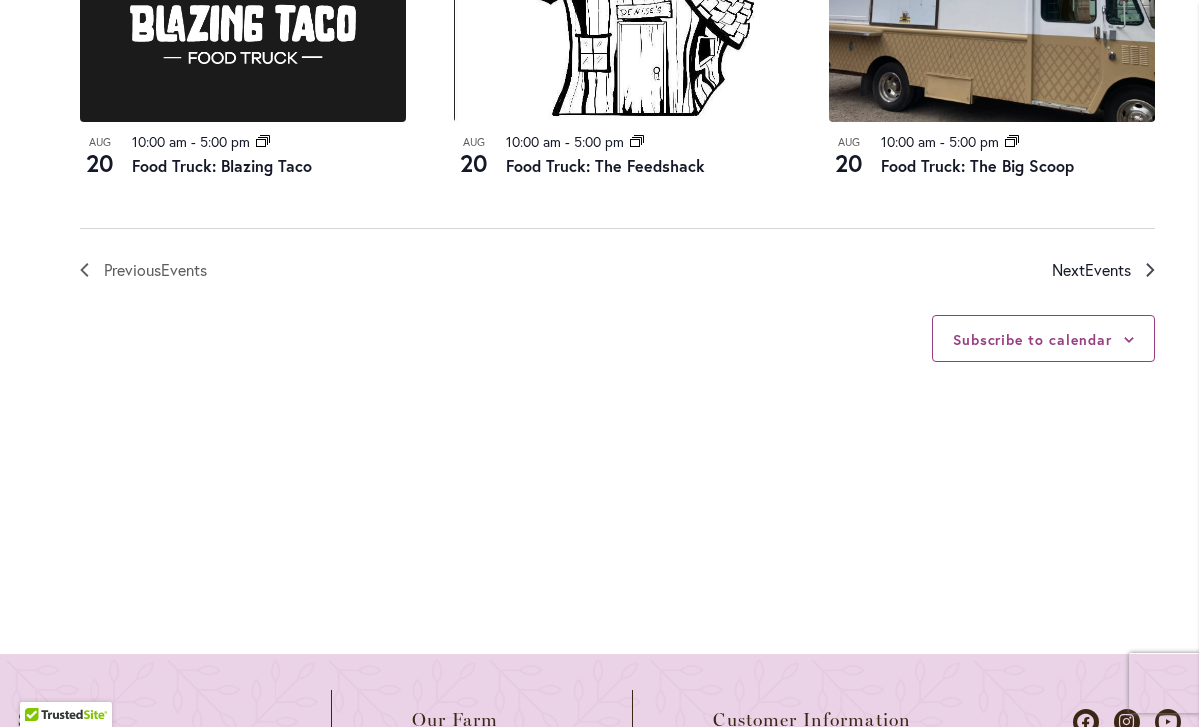 click on "Events" at bounding box center (1108, 269) 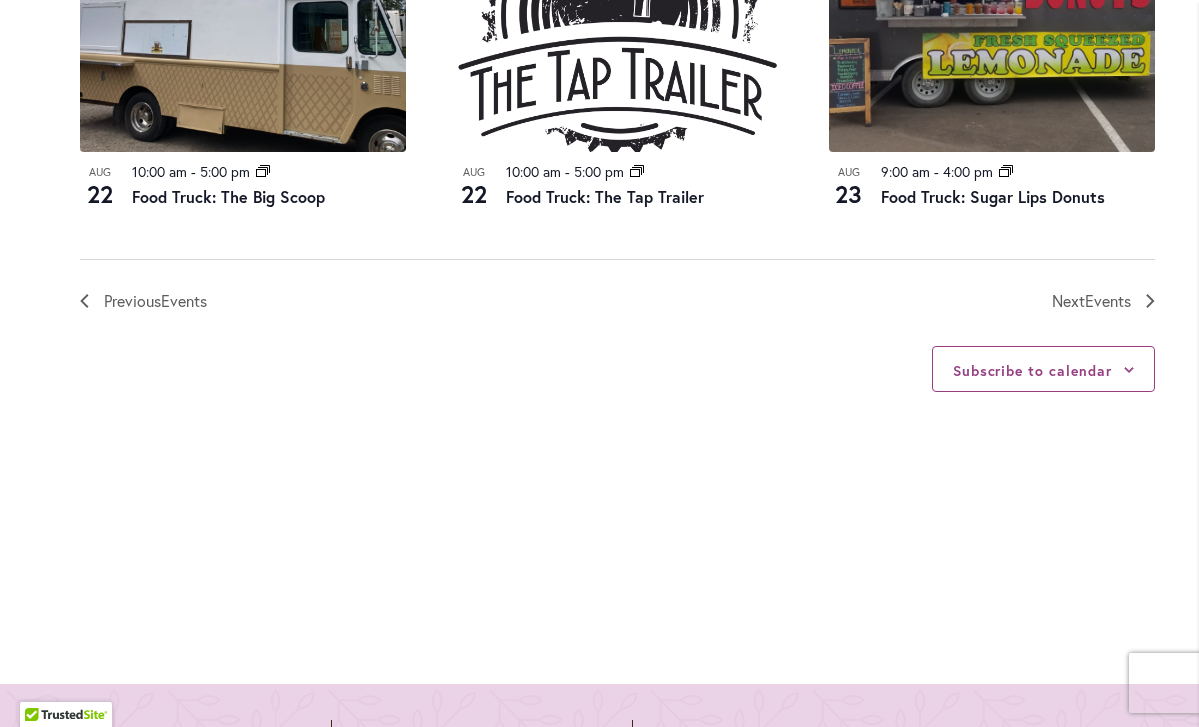 scroll, scrollTop: 2365, scrollLeft: 0, axis: vertical 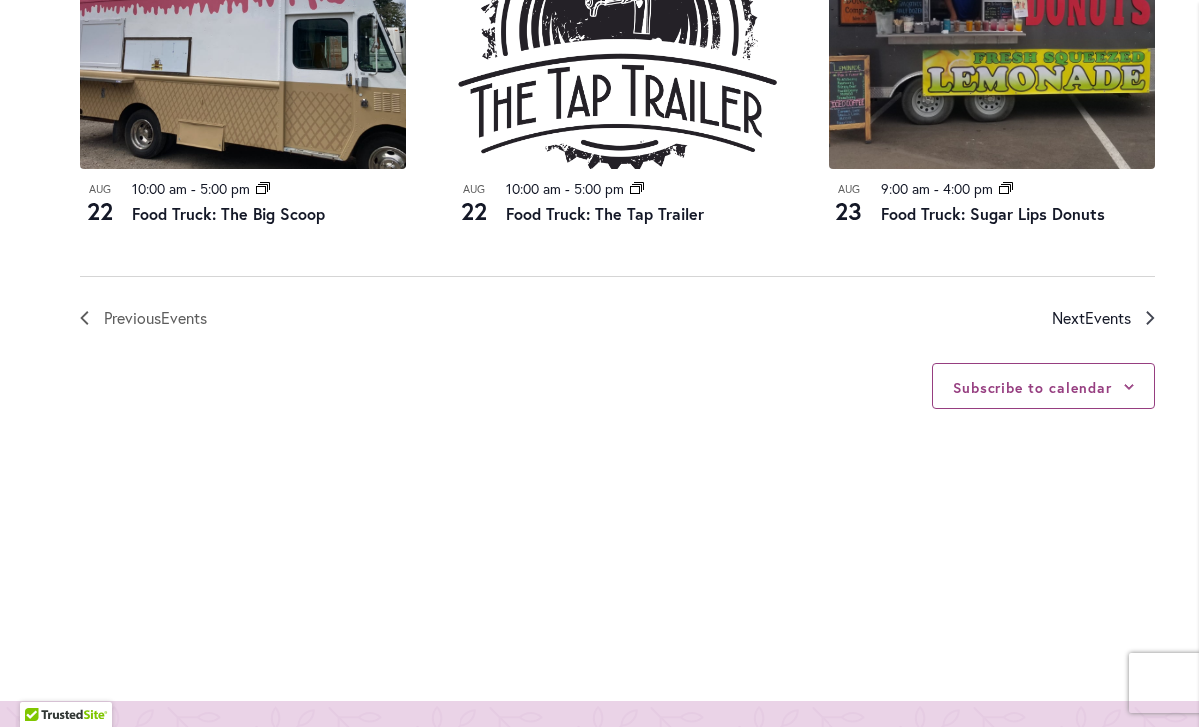 click on "Events" at bounding box center (1108, 317) 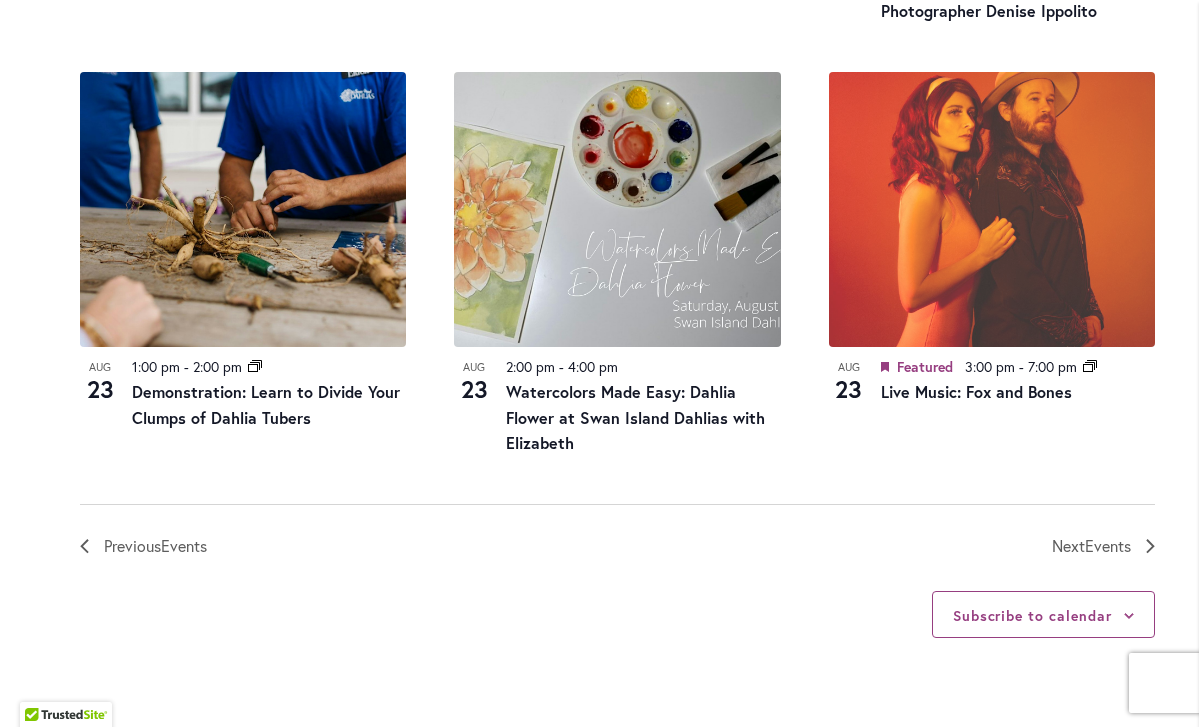 scroll, scrollTop: 2243, scrollLeft: 0, axis: vertical 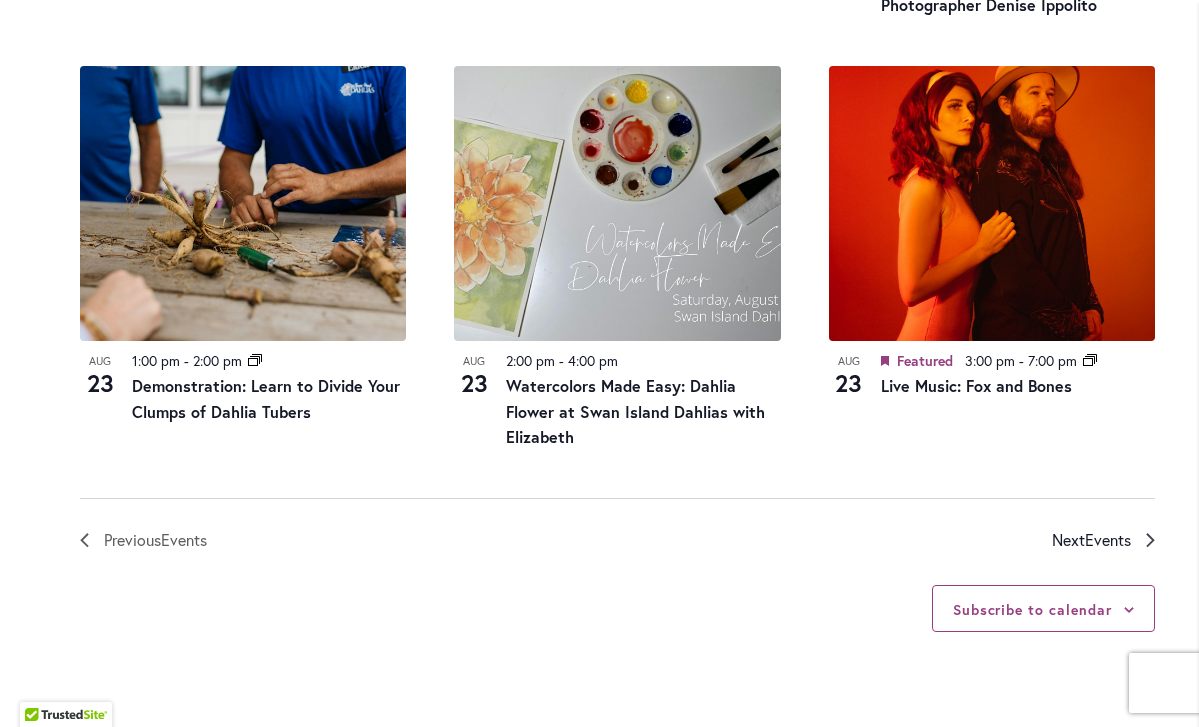 click on "Events" at bounding box center (1108, 539) 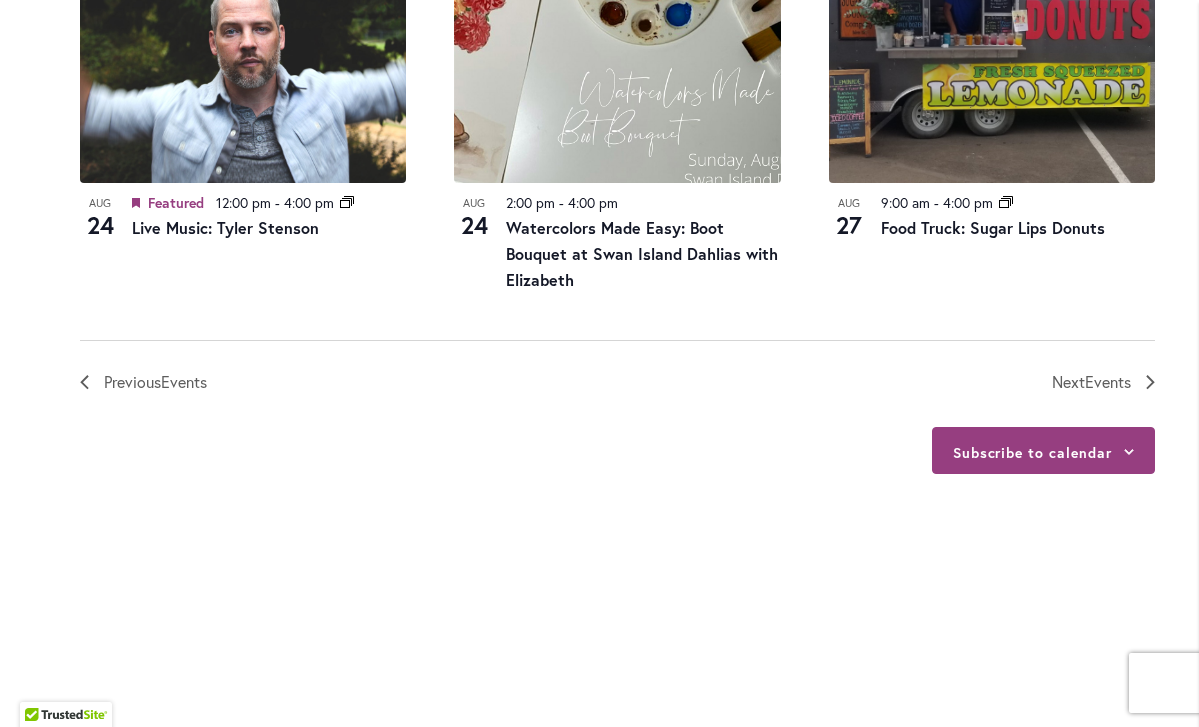 scroll, scrollTop: 2369, scrollLeft: 0, axis: vertical 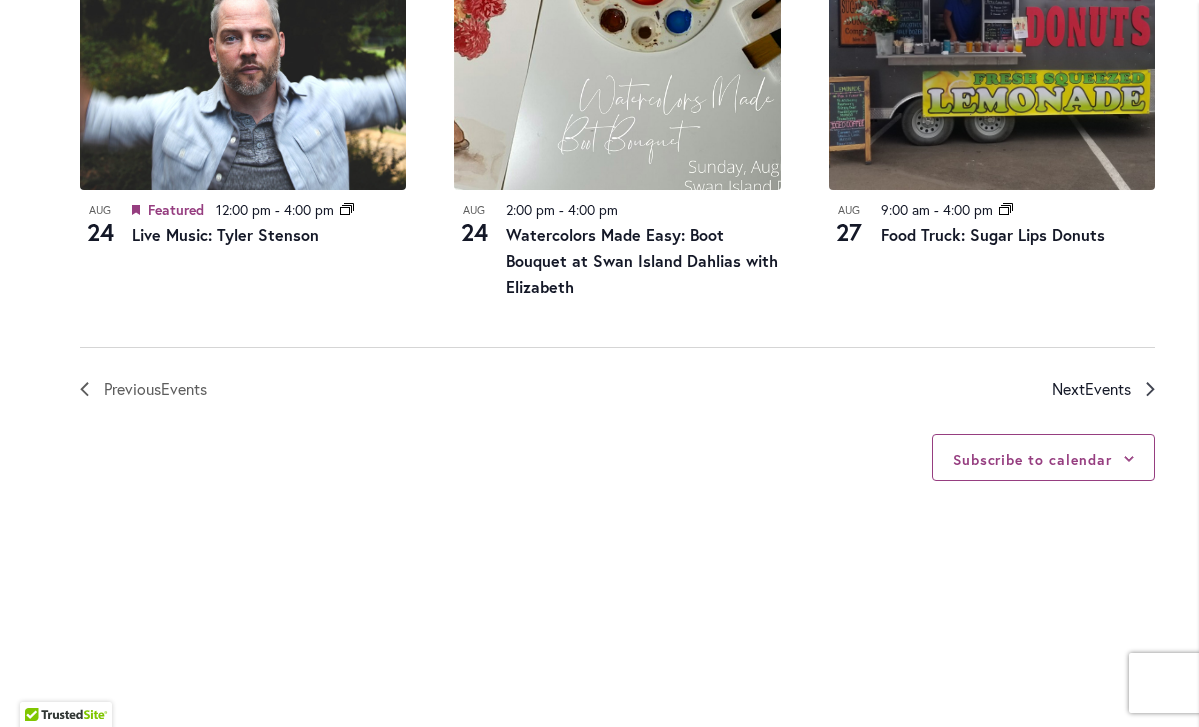 click on "Next  Events" at bounding box center (1091, 389) 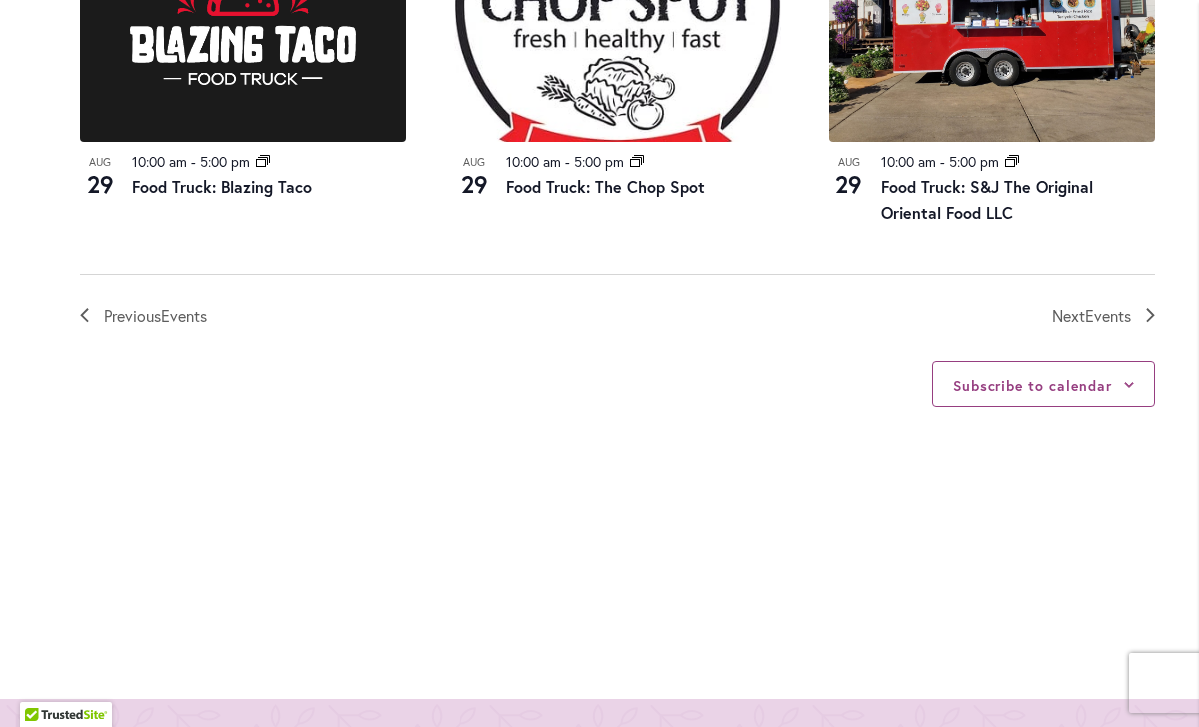 scroll, scrollTop: 2396, scrollLeft: 0, axis: vertical 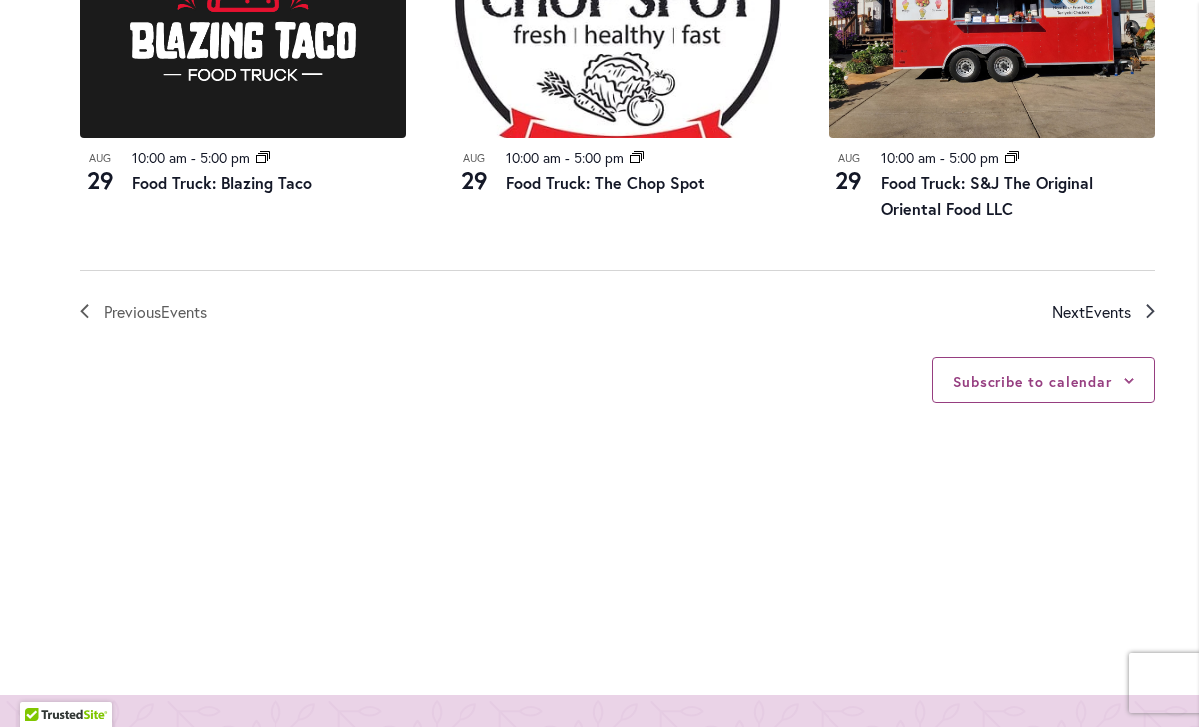 click on "Next  Events" at bounding box center [1091, 312] 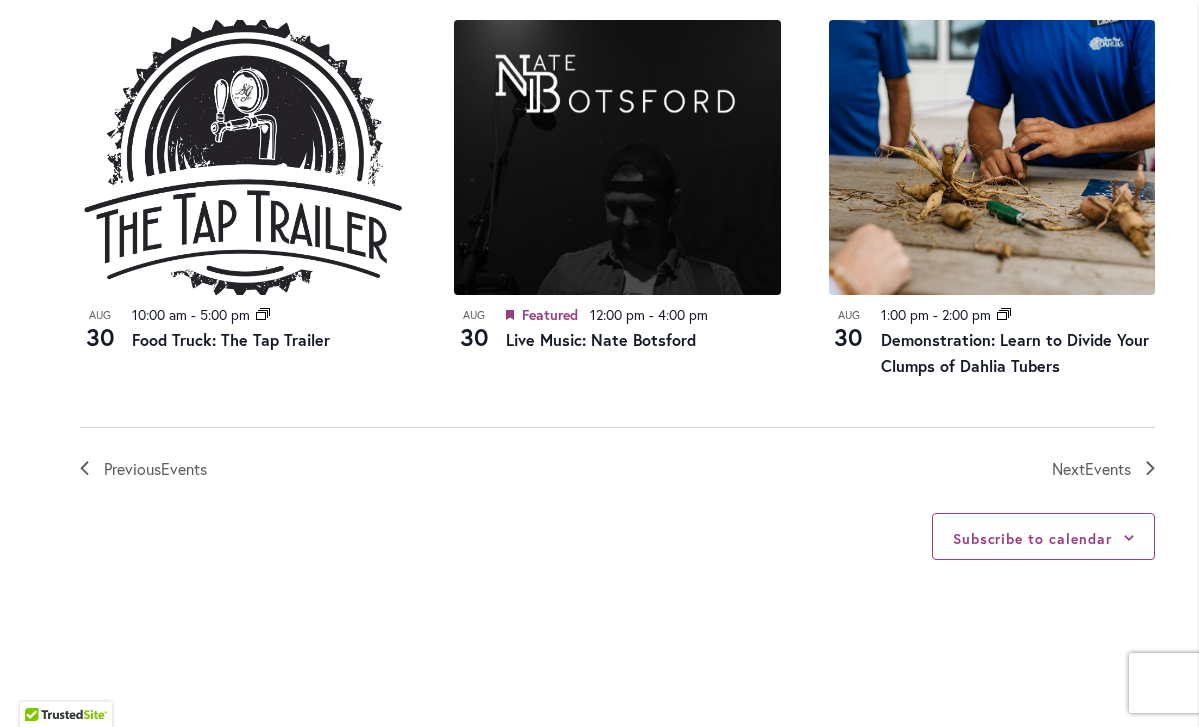 scroll, scrollTop: 2266, scrollLeft: 0, axis: vertical 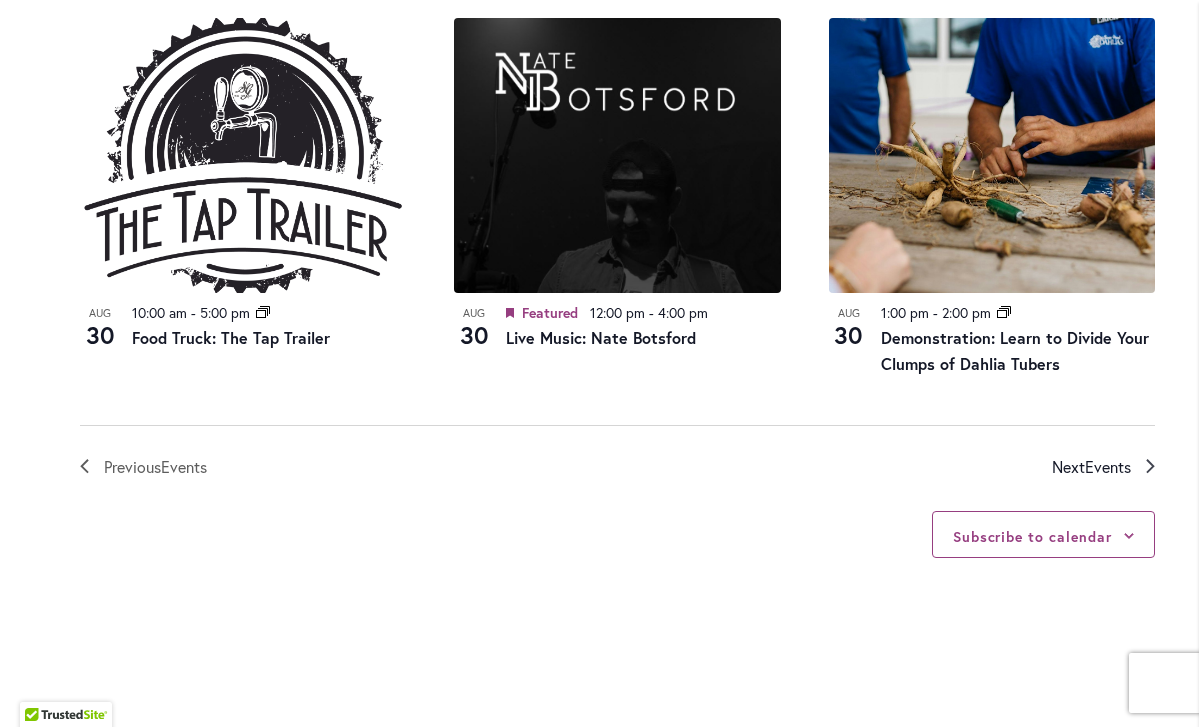 click on "Events" at bounding box center [1108, 466] 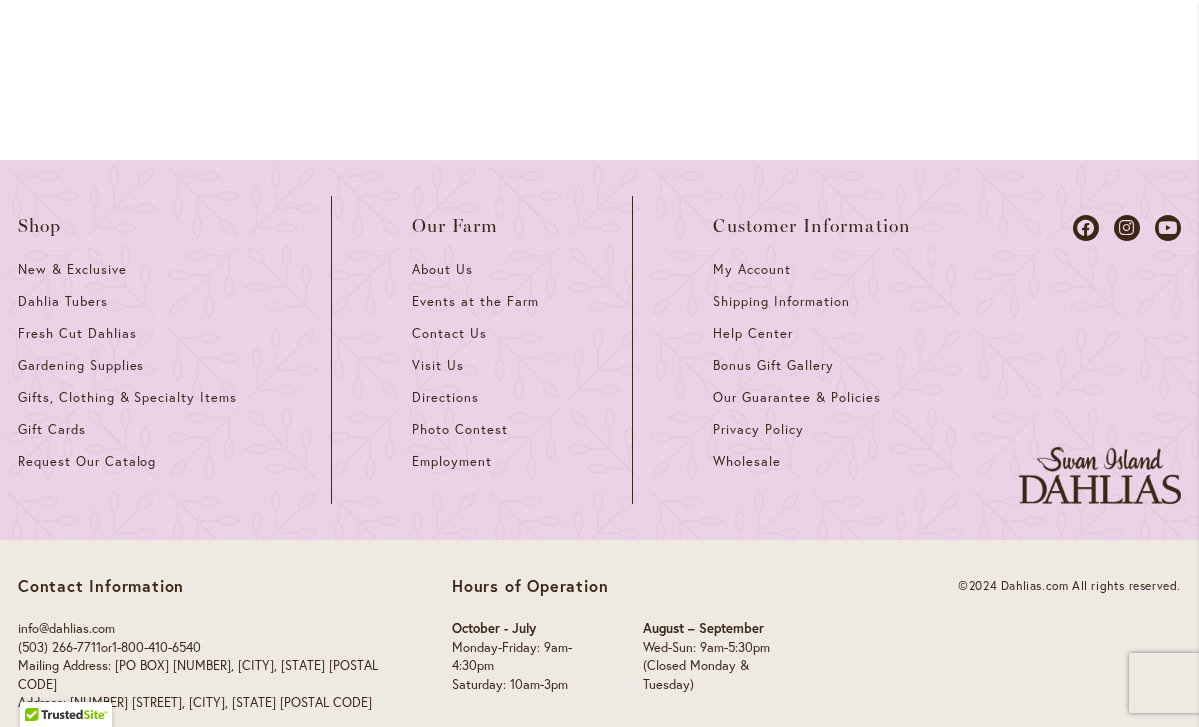 scroll, scrollTop: 2955, scrollLeft: 0, axis: vertical 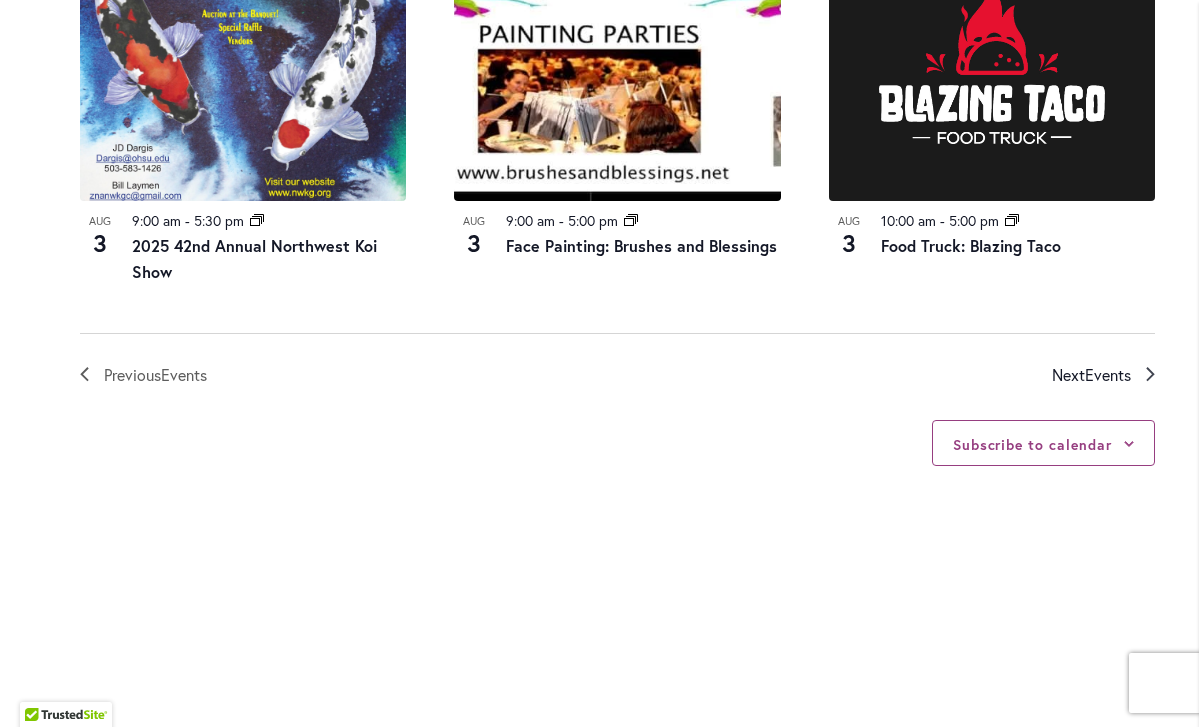 click 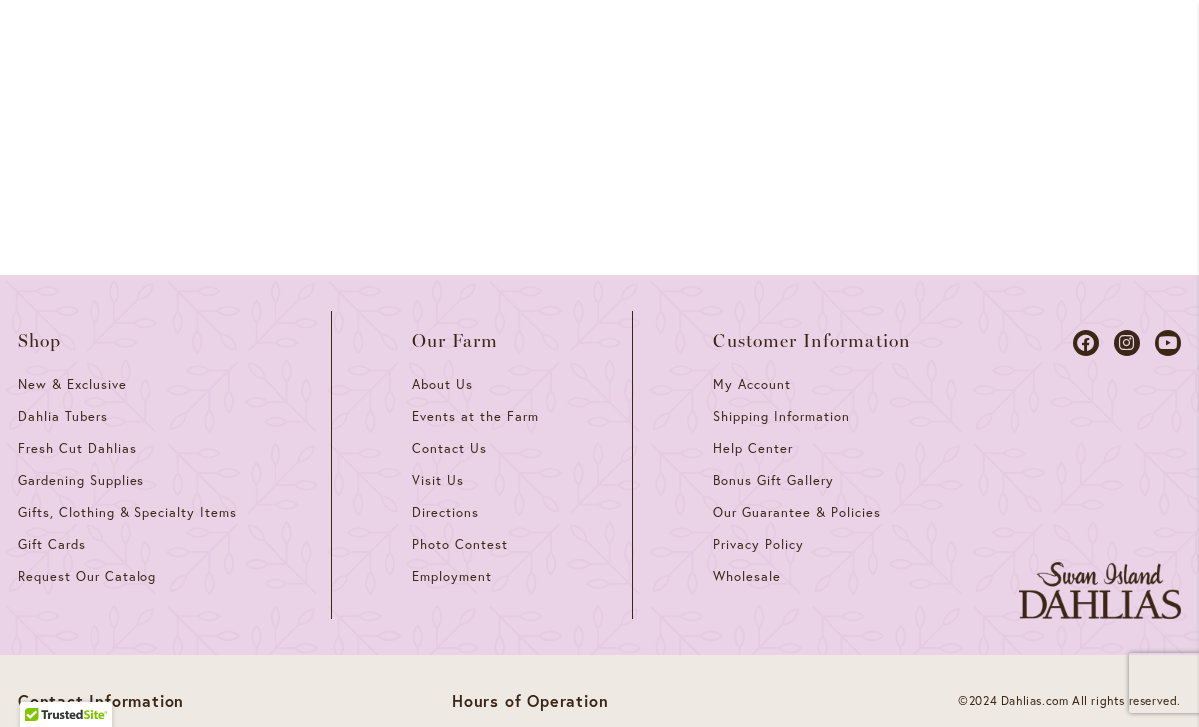 scroll, scrollTop: 2097, scrollLeft: 0, axis: vertical 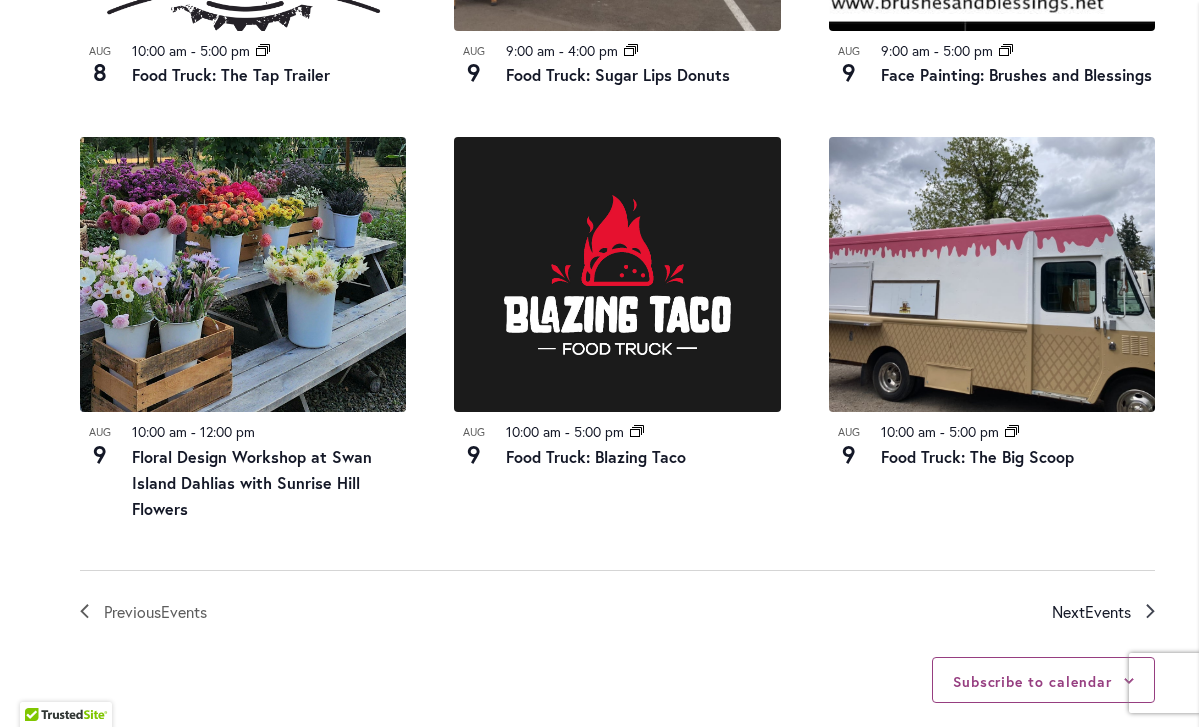 click 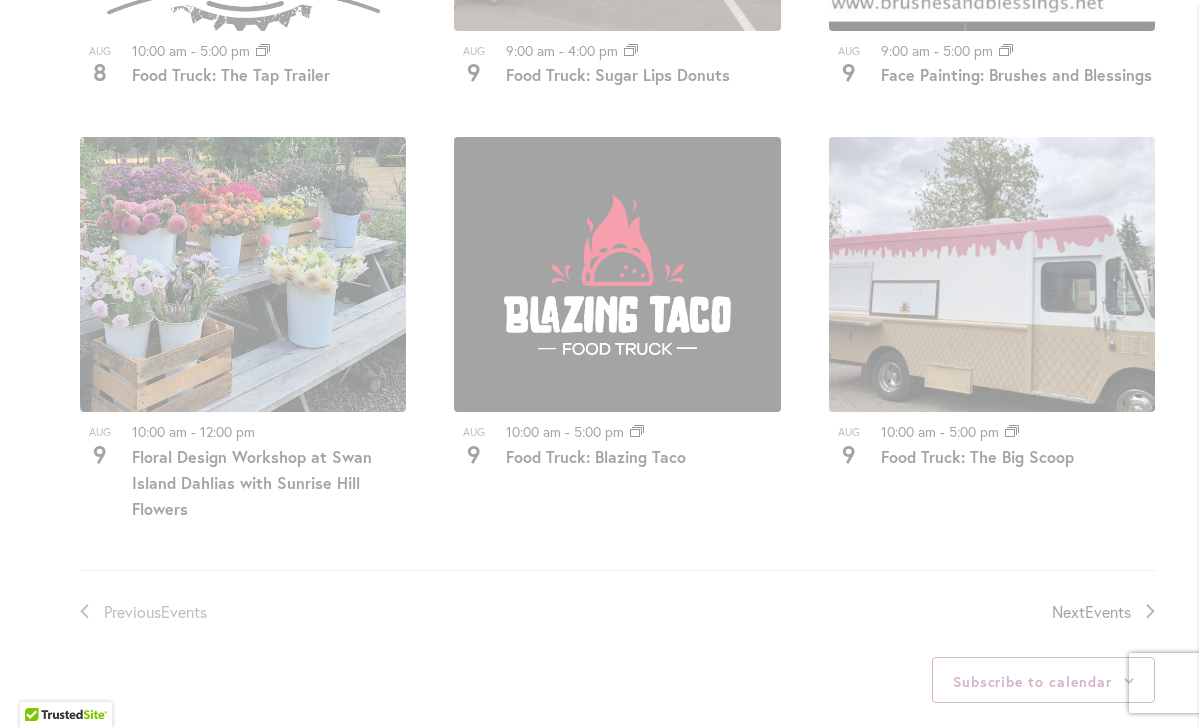scroll, scrollTop: 945, scrollLeft: 0, axis: vertical 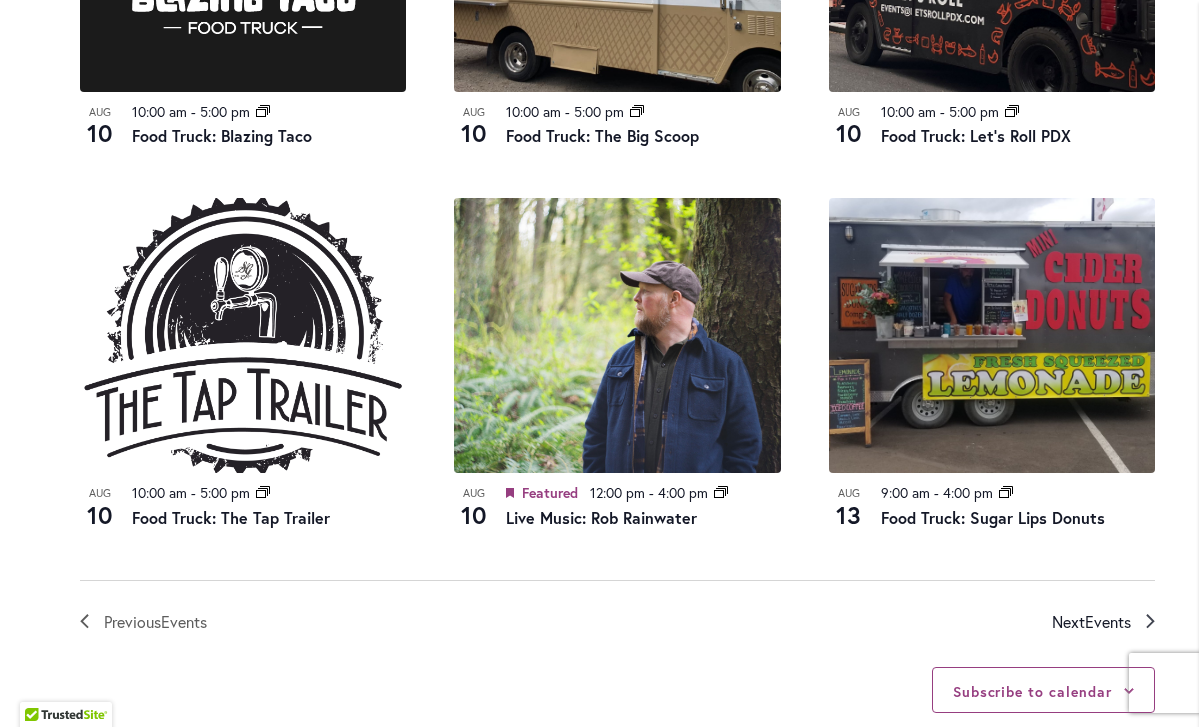 click 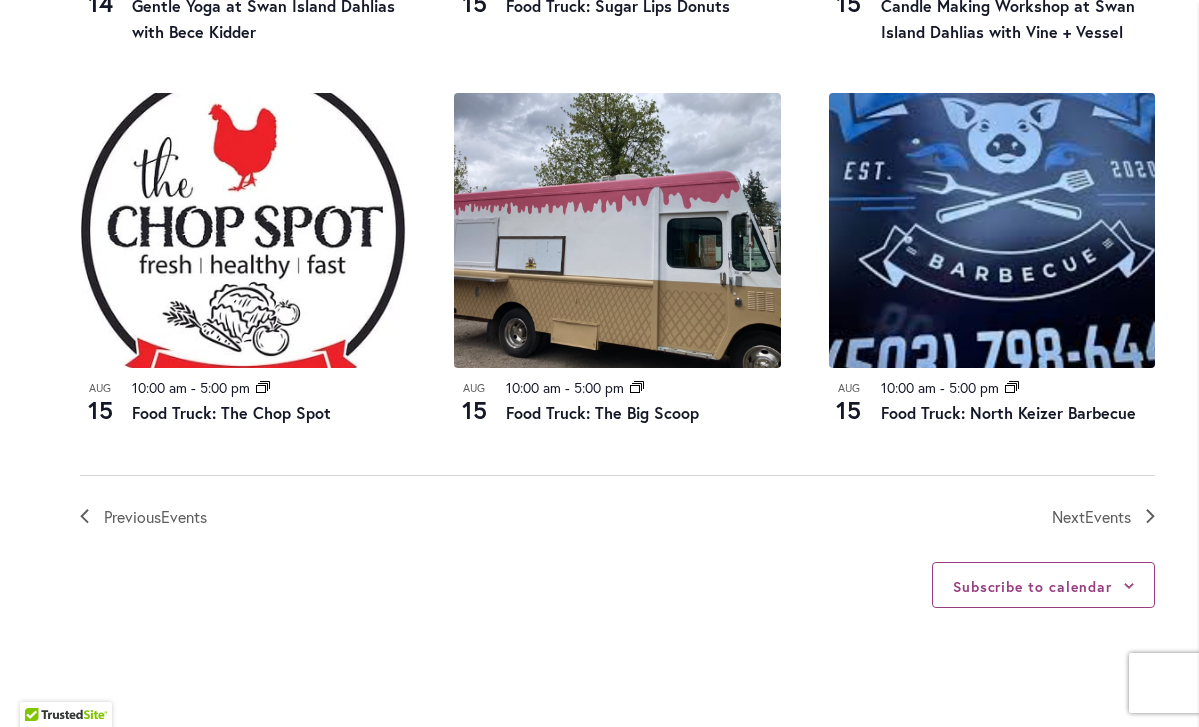 scroll, scrollTop: 2192, scrollLeft: 0, axis: vertical 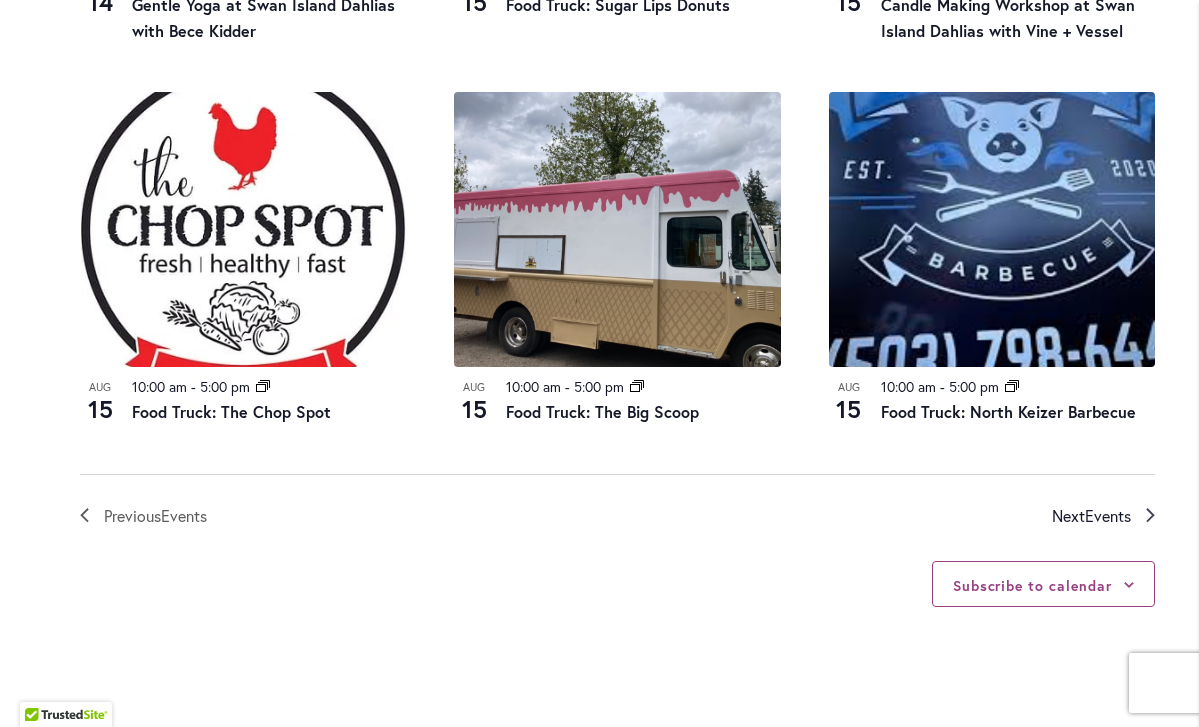 click 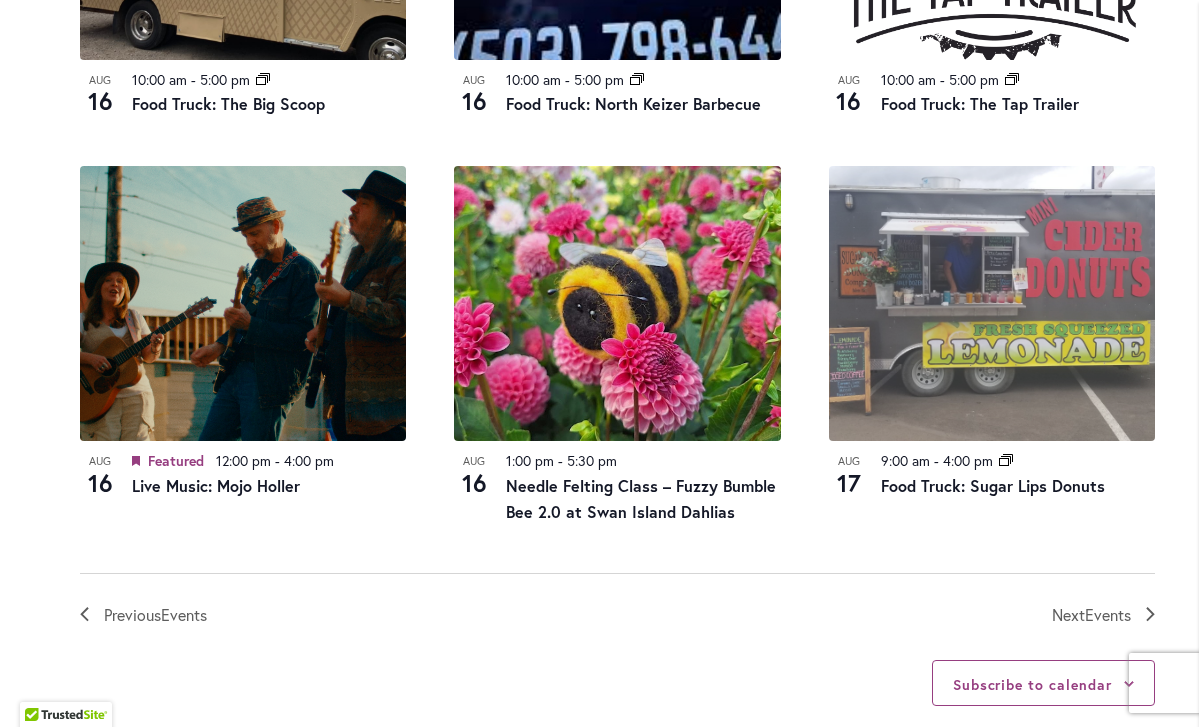 scroll, scrollTop: 2095, scrollLeft: 0, axis: vertical 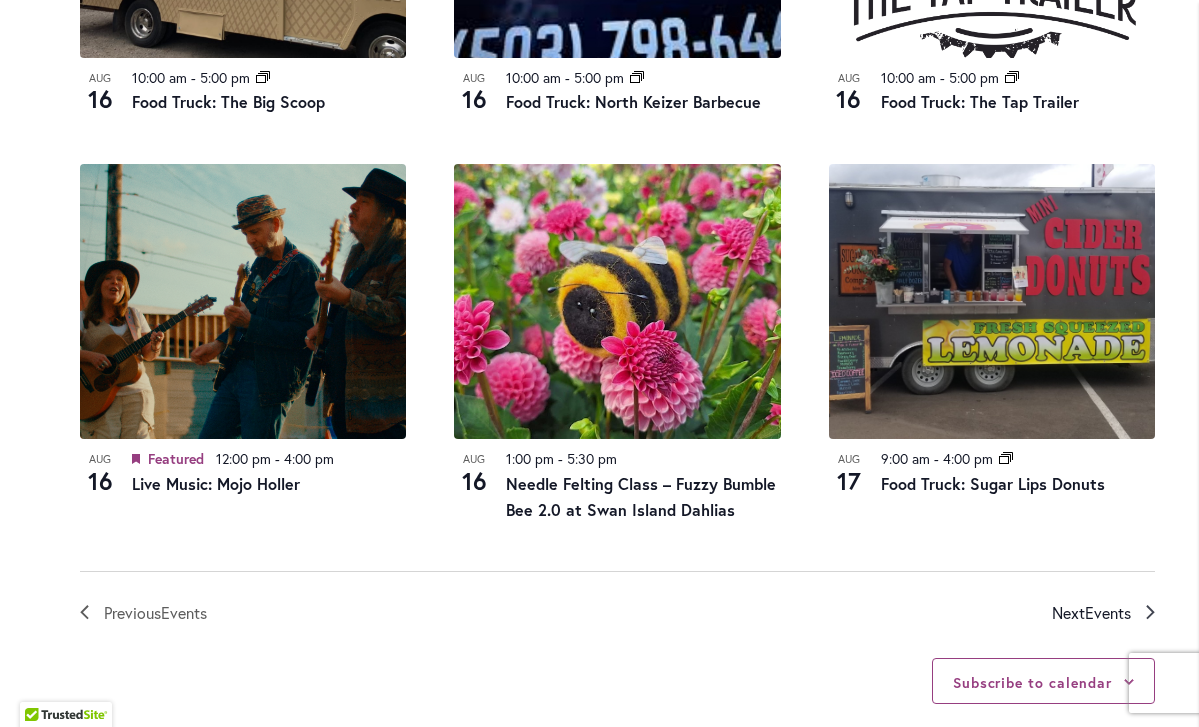 click on "Next  Events" at bounding box center (1103, 613) 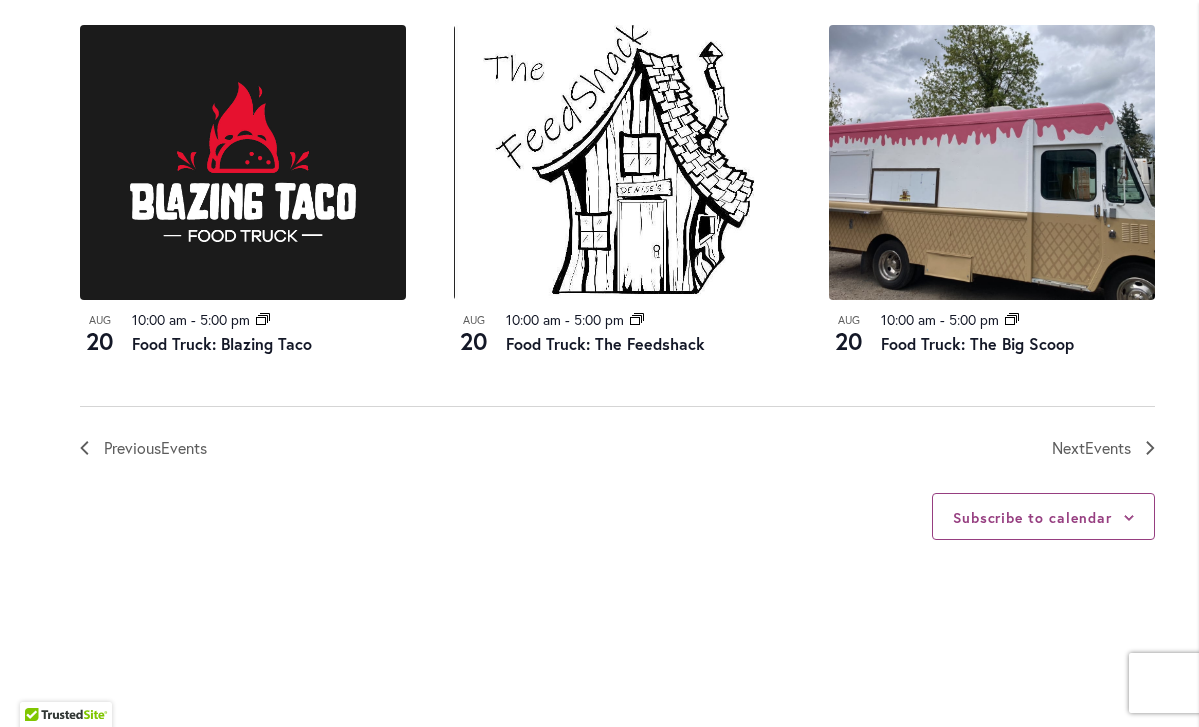 scroll, scrollTop: 2284, scrollLeft: 0, axis: vertical 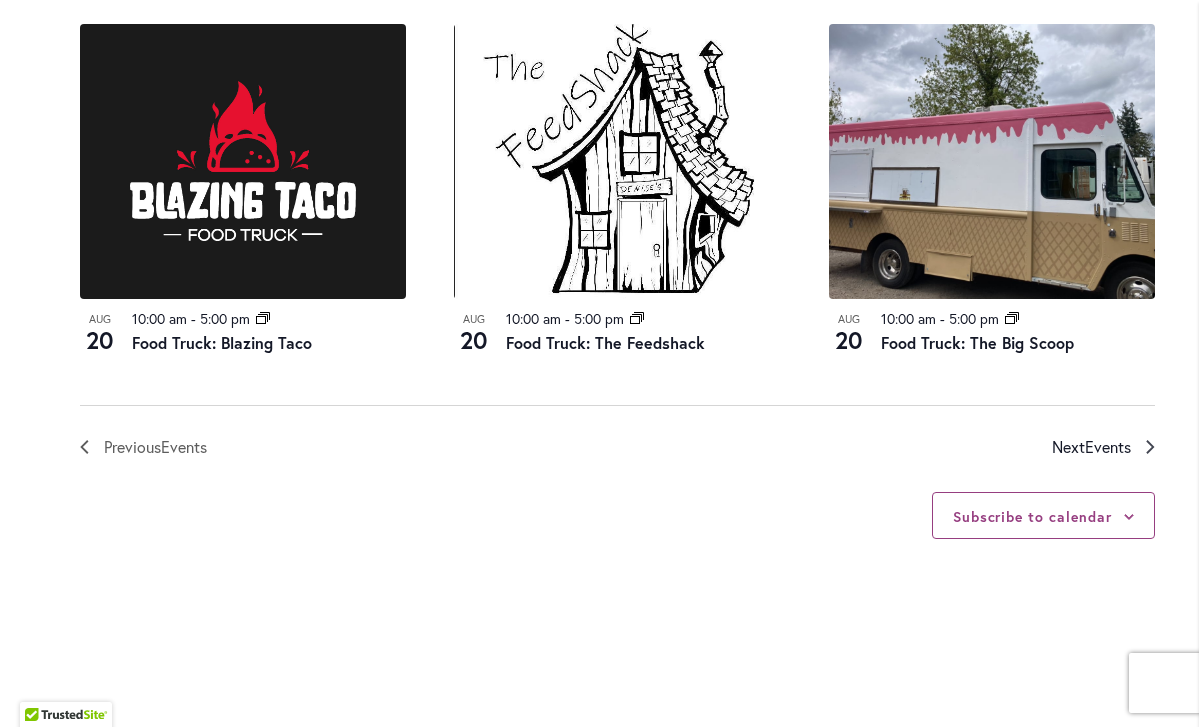 click 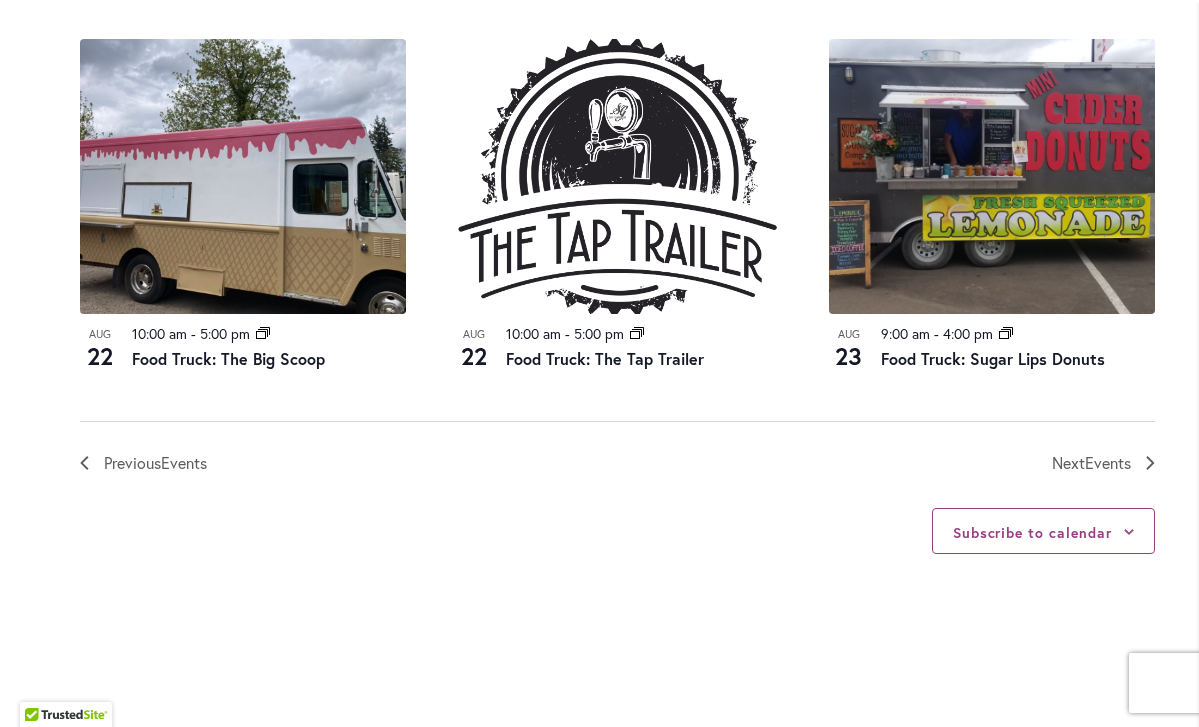 scroll, scrollTop: 2225, scrollLeft: 0, axis: vertical 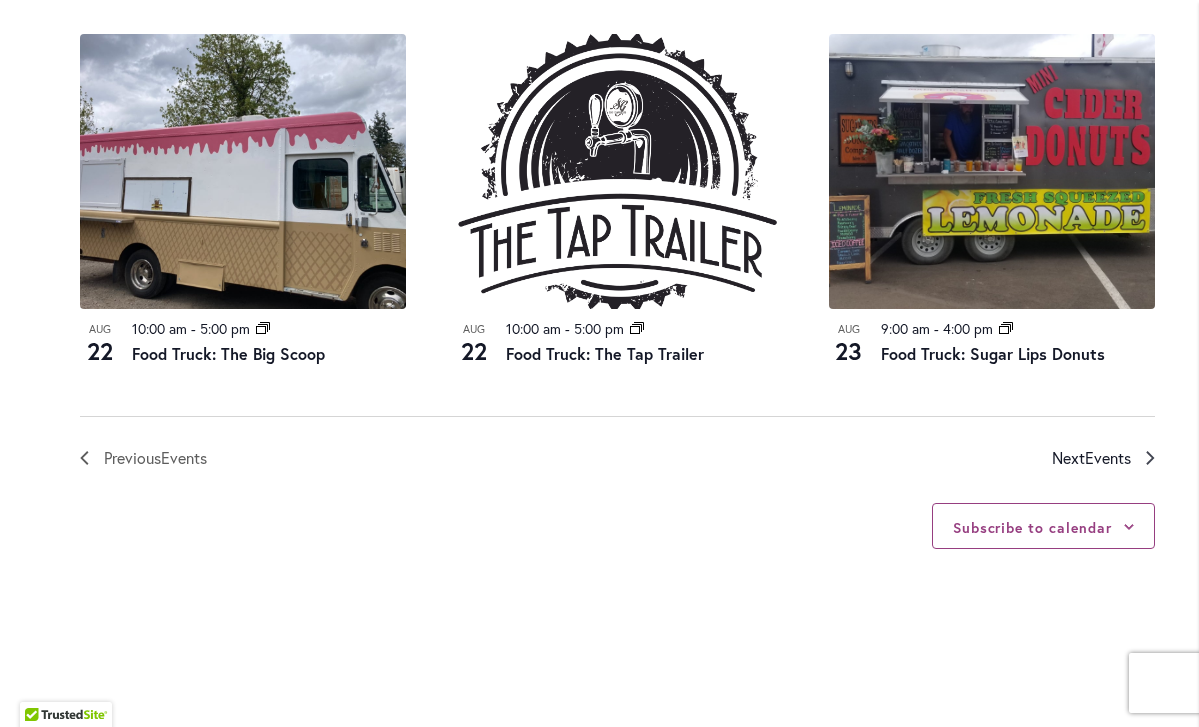 click 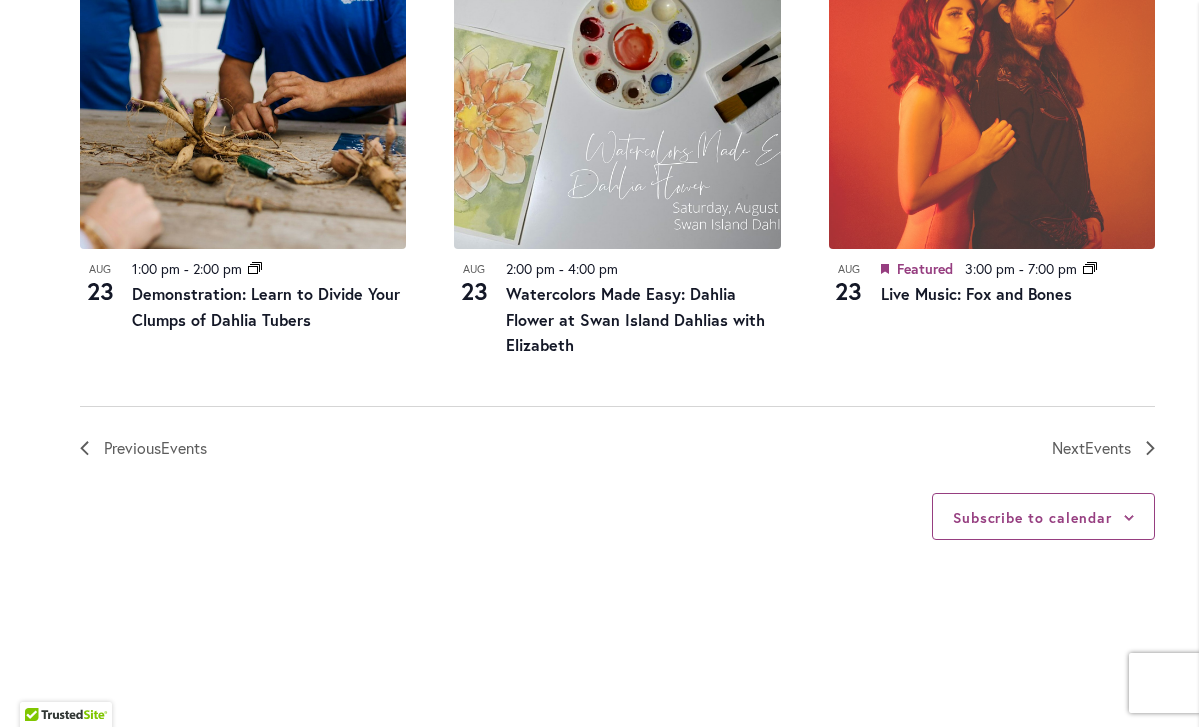 scroll, scrollTop: 2341, scrollLeft: 0, axis: vertical 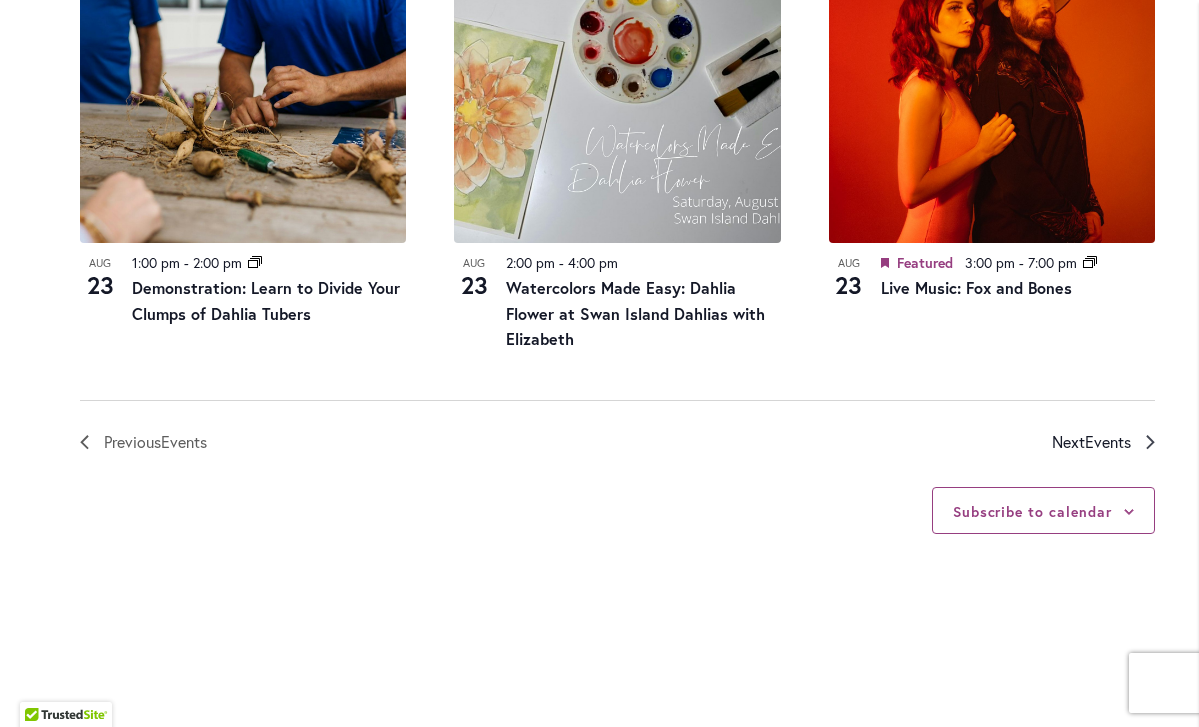 click 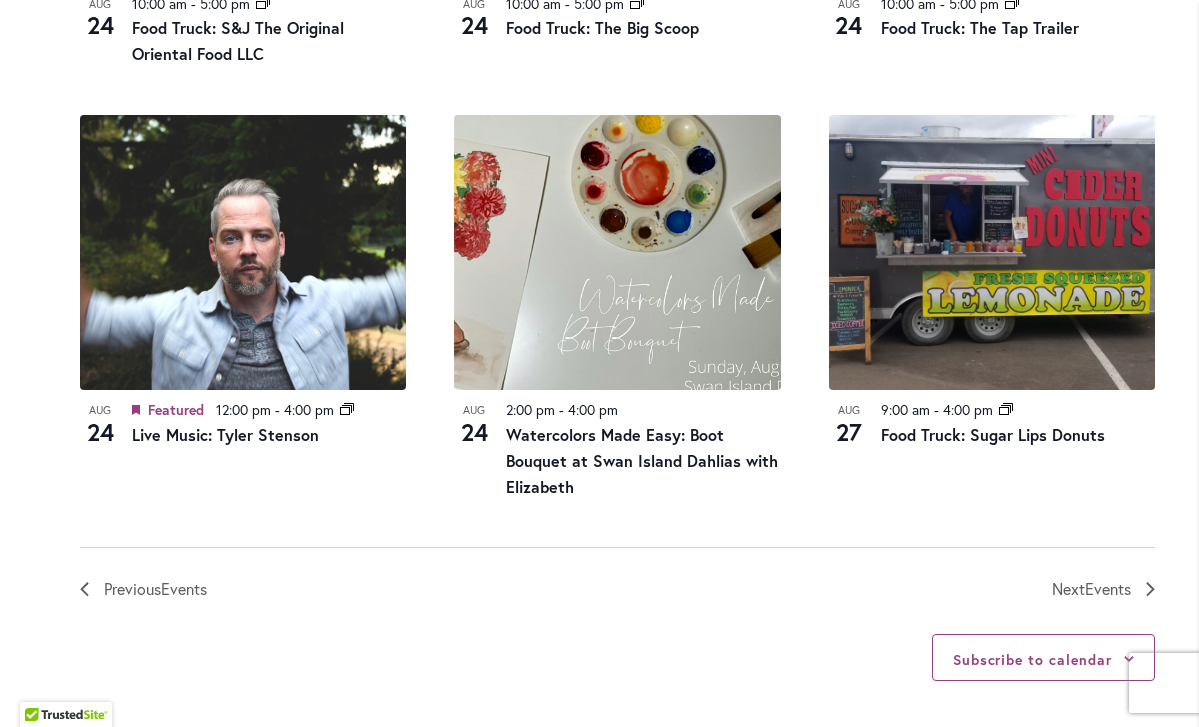 scroll, scrollTop: 2183, scrollLeft: 0, axis: vertical 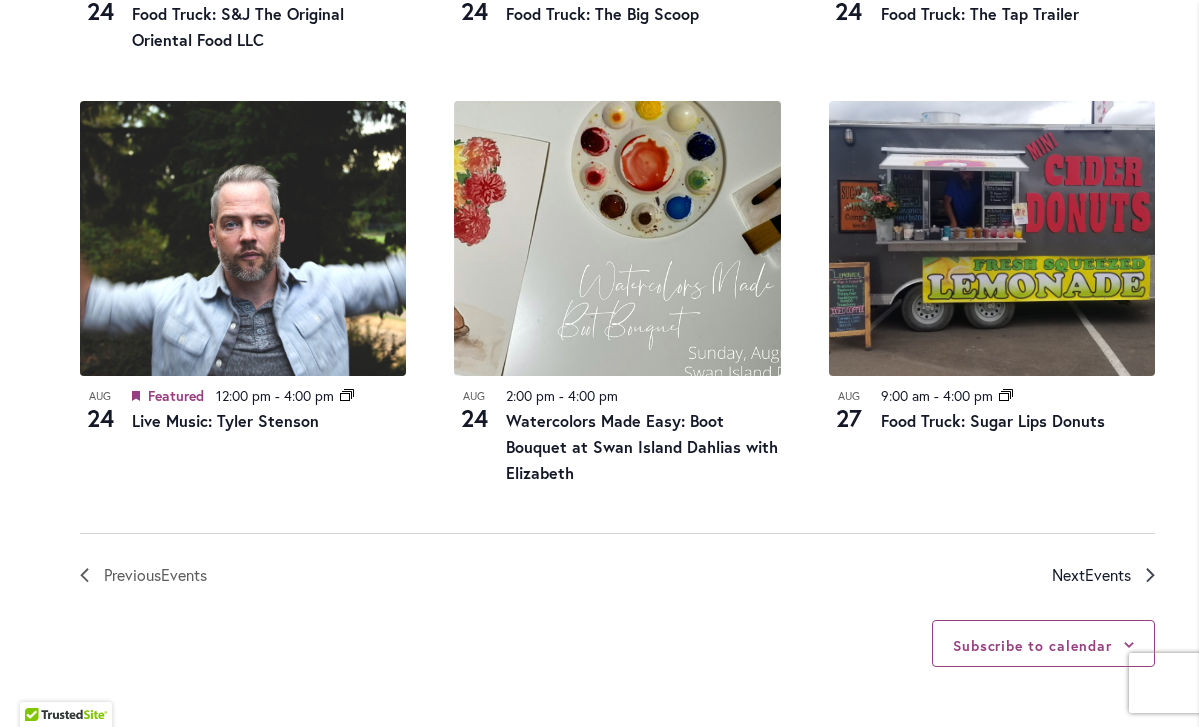 click on "Next  Events" at bounding box center (1091, 575) 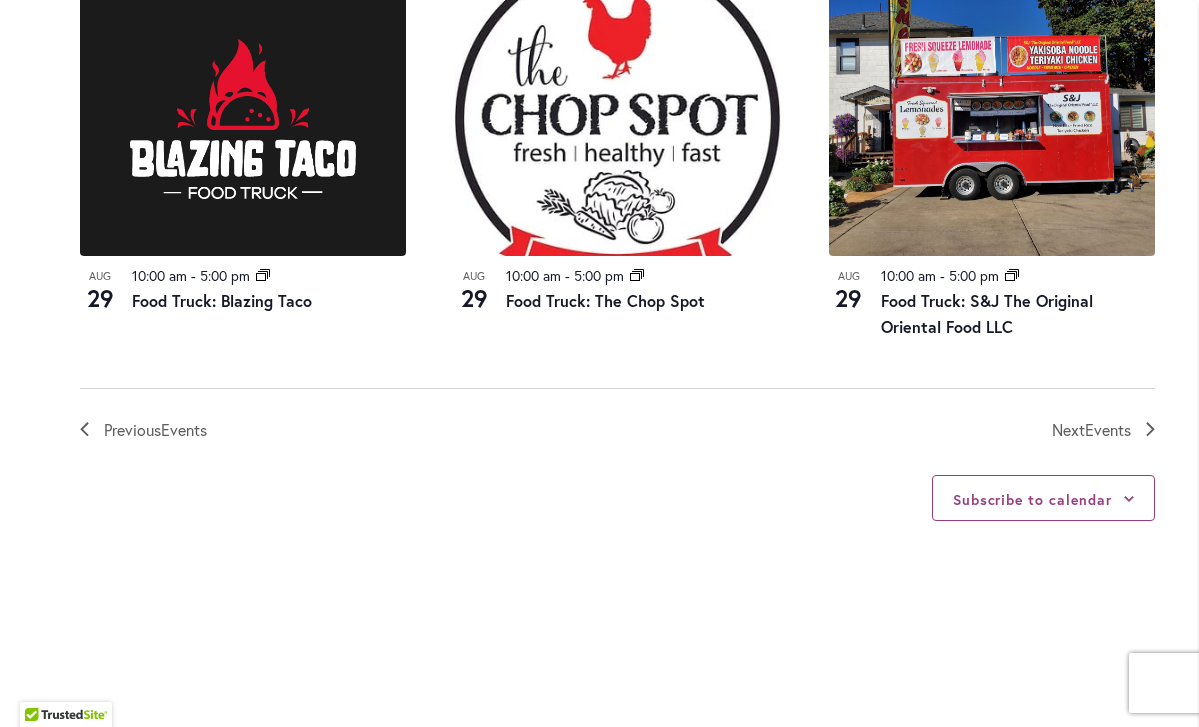 scroll, scrollTop: 2244, scrollLeft: 0, axis: vertical 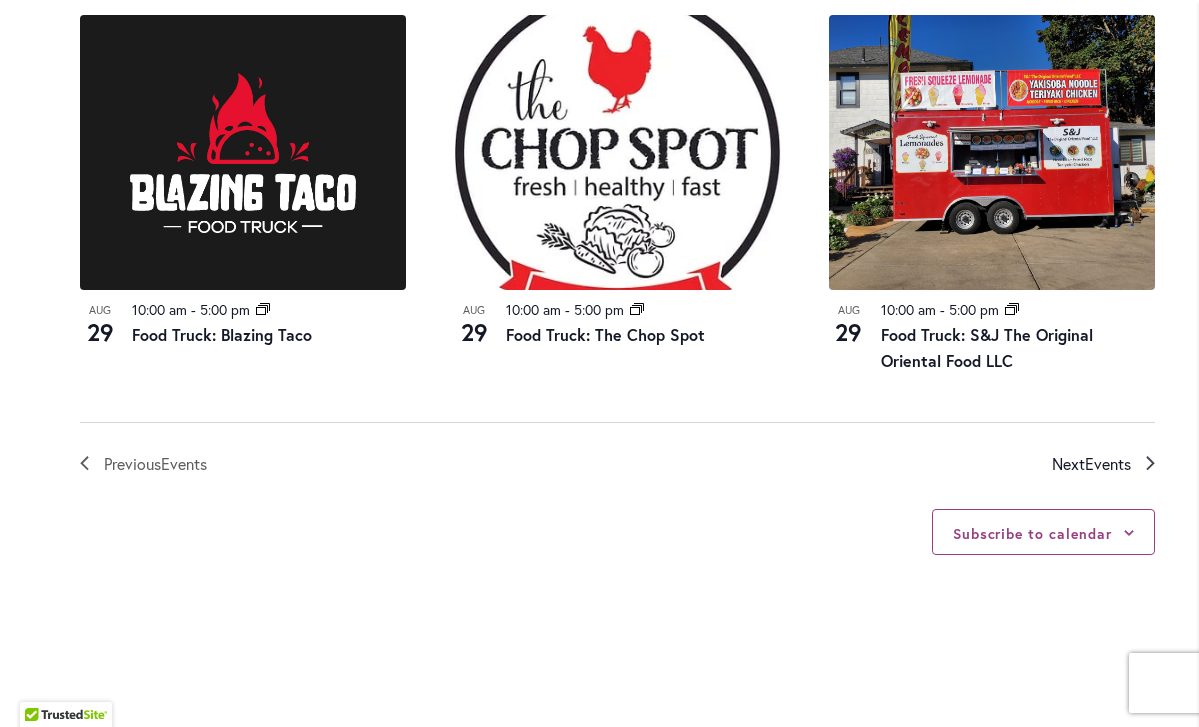 click on "Events" at bounding box center [1108, 463] 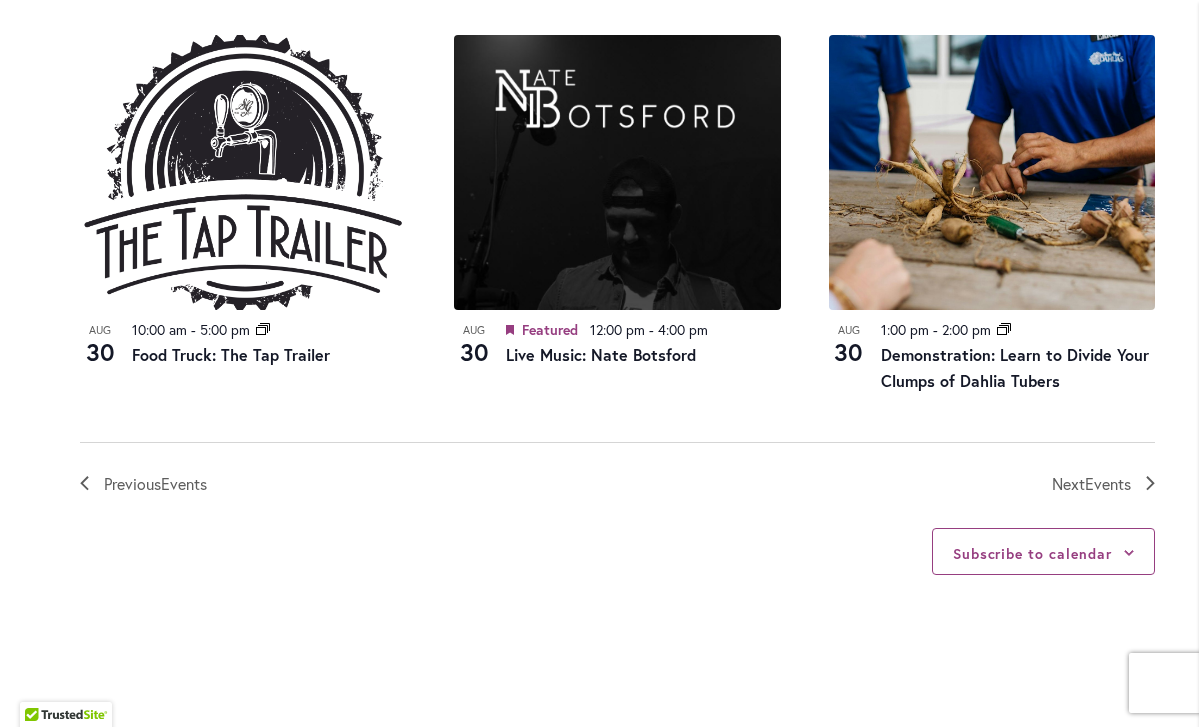 scroll, scrollTop: 2254, scrollLeft: 0, axis: vertical 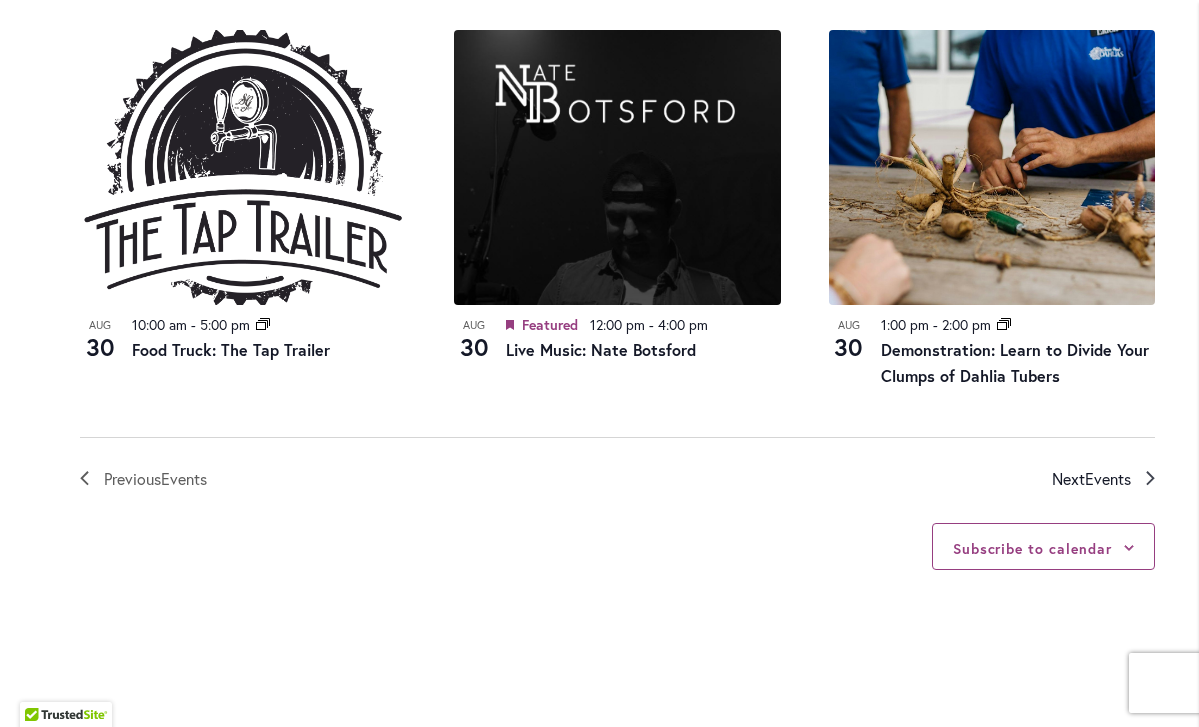 click on "Events" at bounding box center (1108, 478) 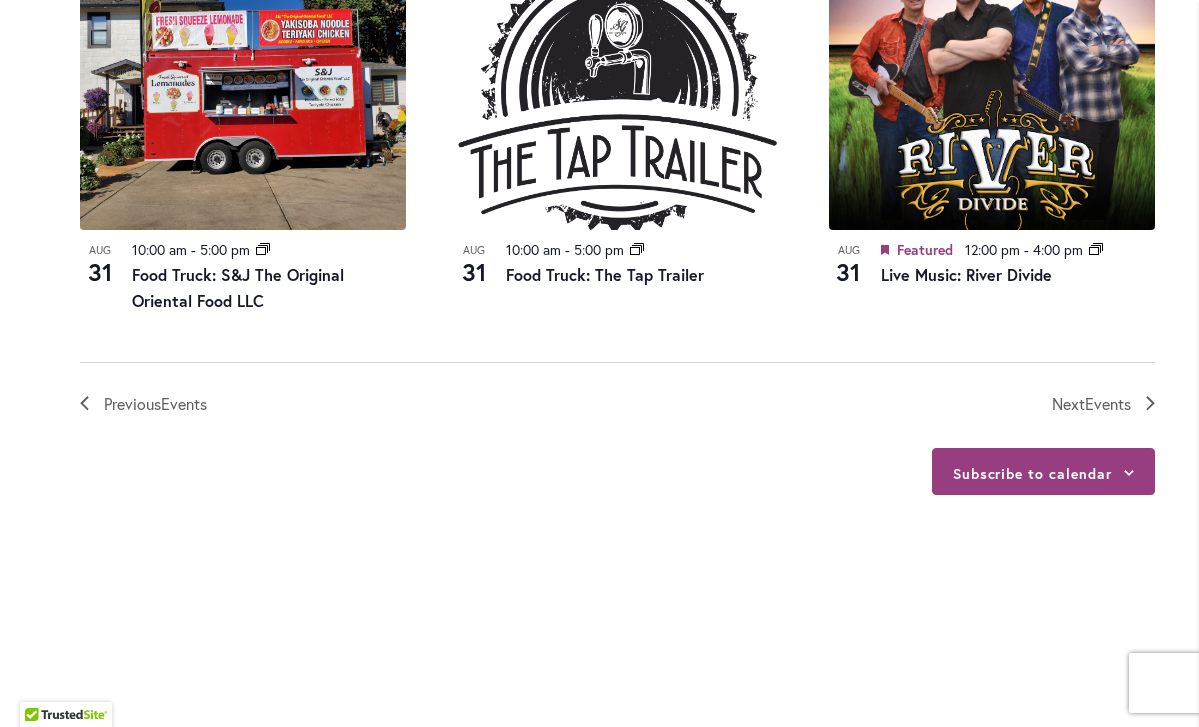 scroll, scrollTop: 2330, scrollLeft: 0, axis: vertical 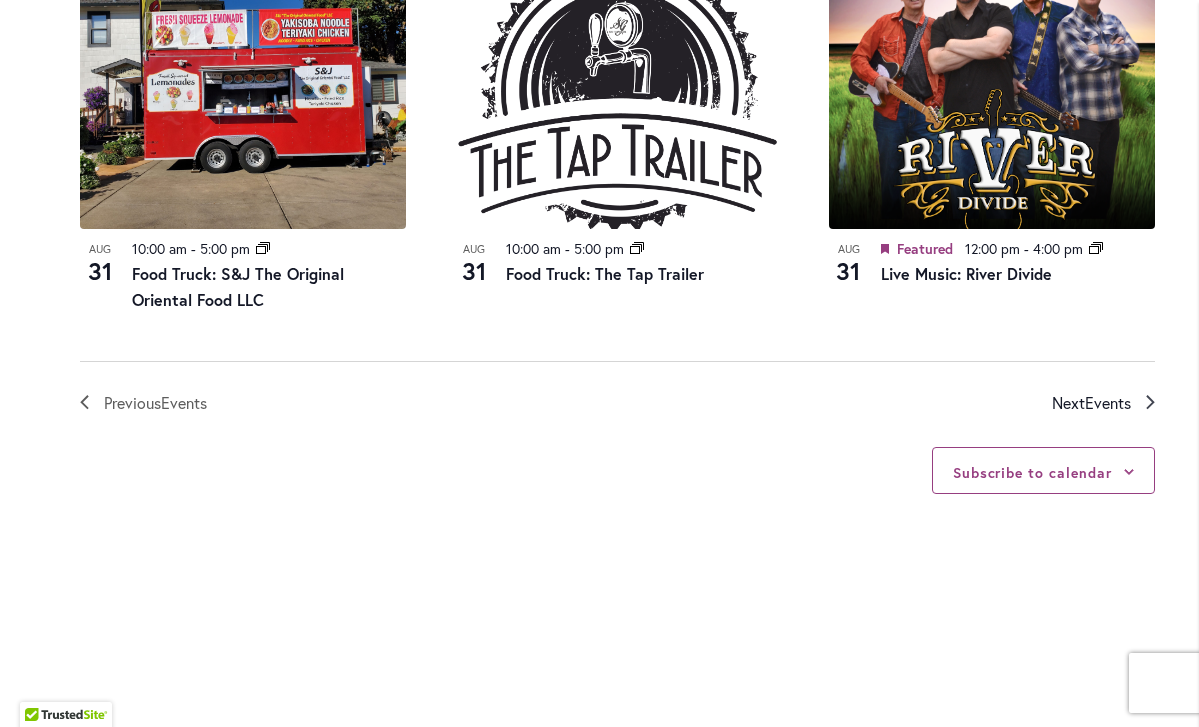 click on "Events" at bounding box center (1108, 402) 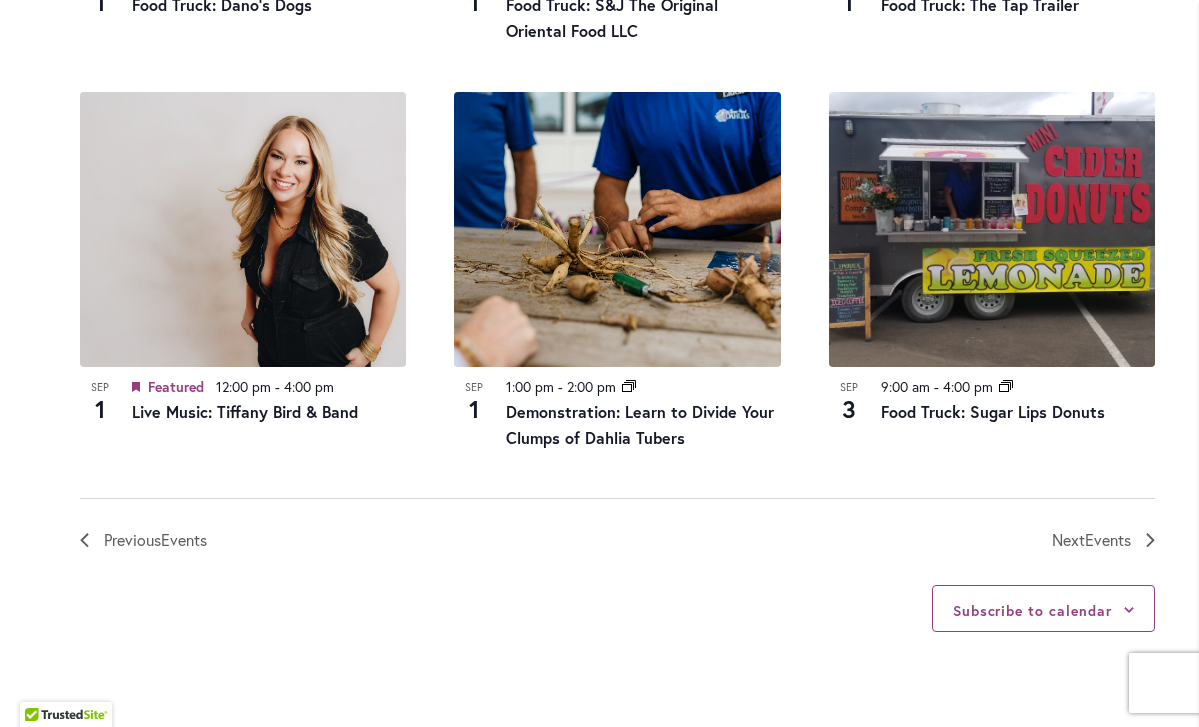 scroll, scrollTop: 2220, scrollLeft: 0, axis: vertical 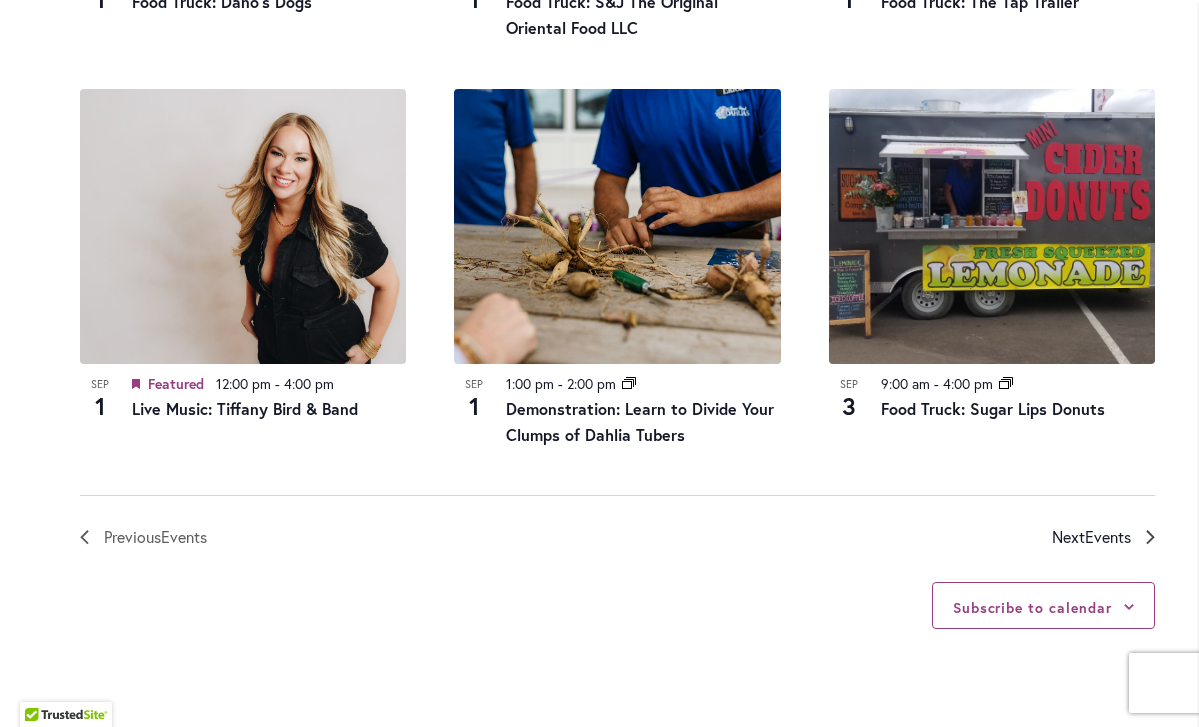 click on "Events" at bounding box center (1108, 536) 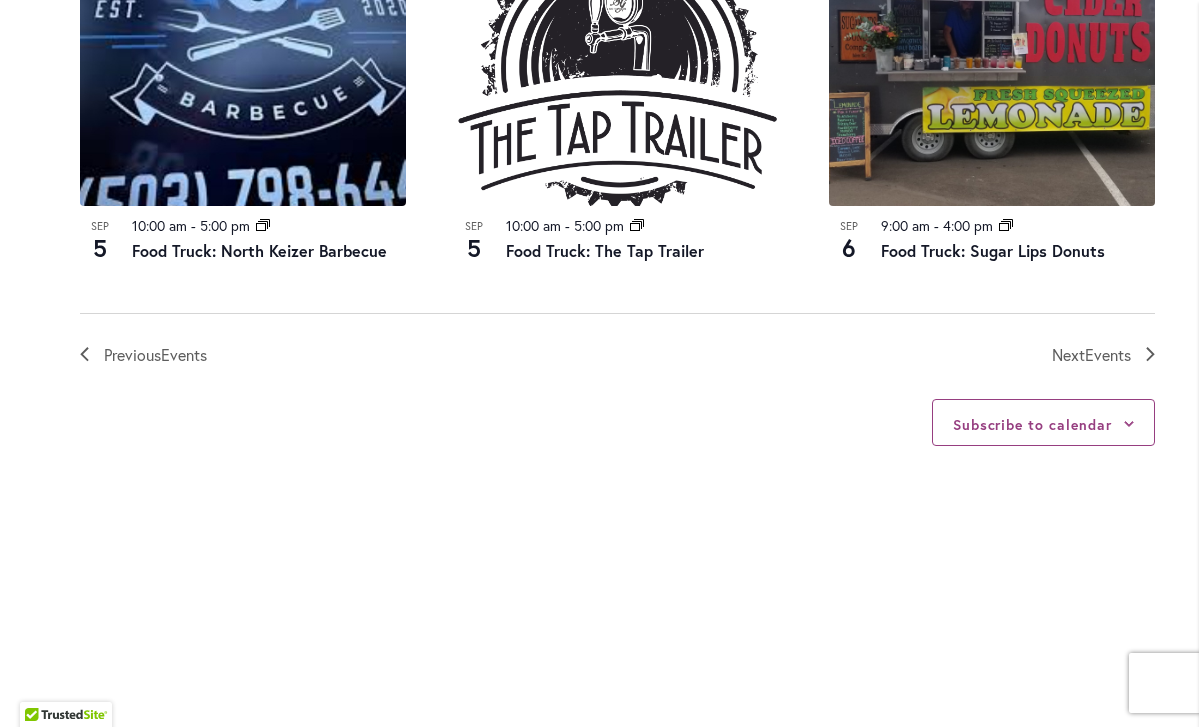 scroll, scrollTop: 2381, scrollLeft: 0, axis: vertical 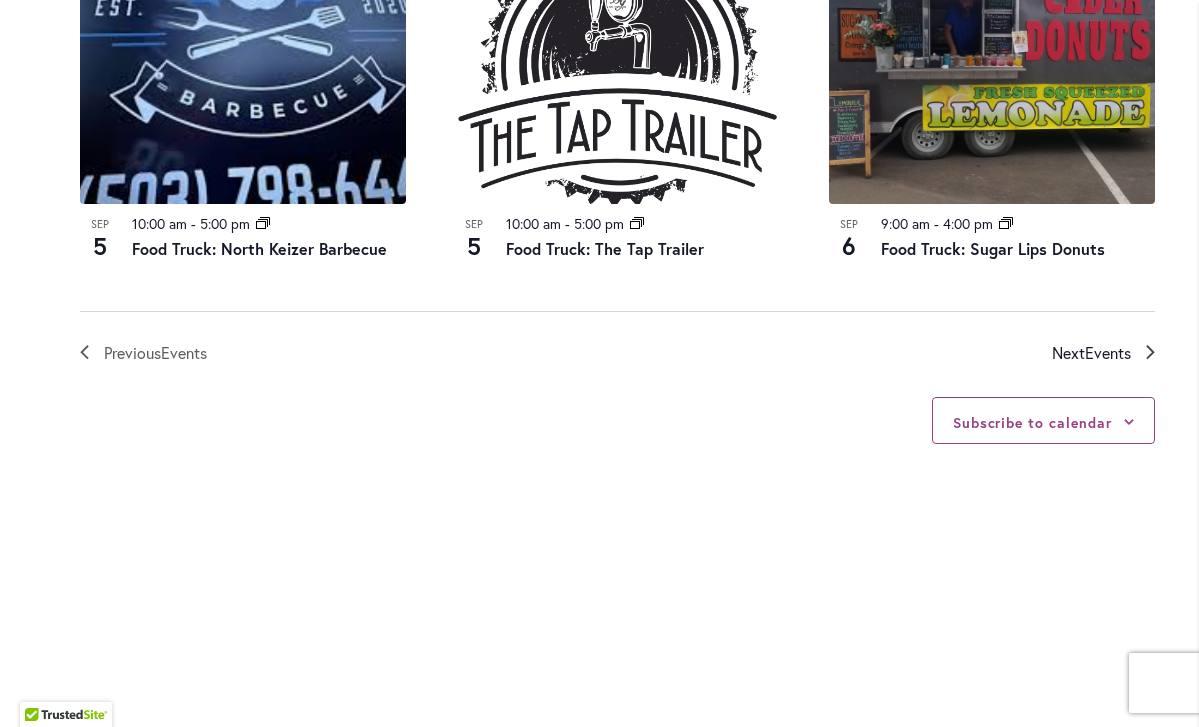 click on "Next  Events" at bounding box center (1091, 353) 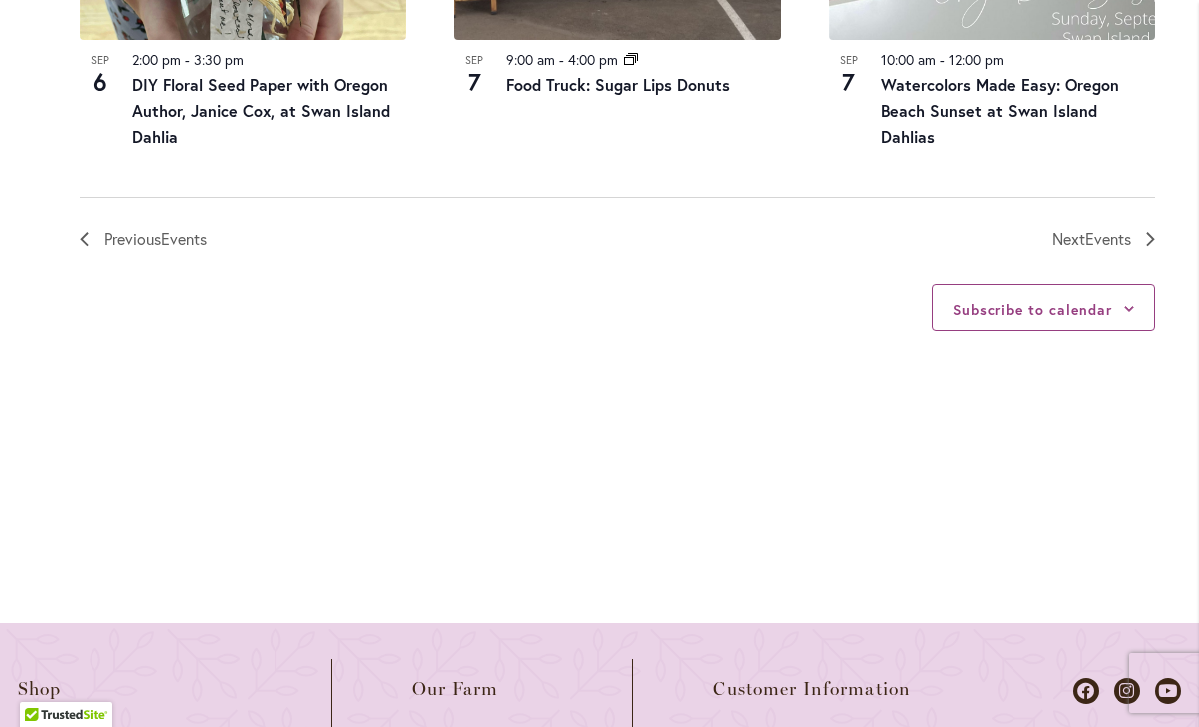 scroll, scrollTop: 2523, scrollLeft: 0, axis: vertical 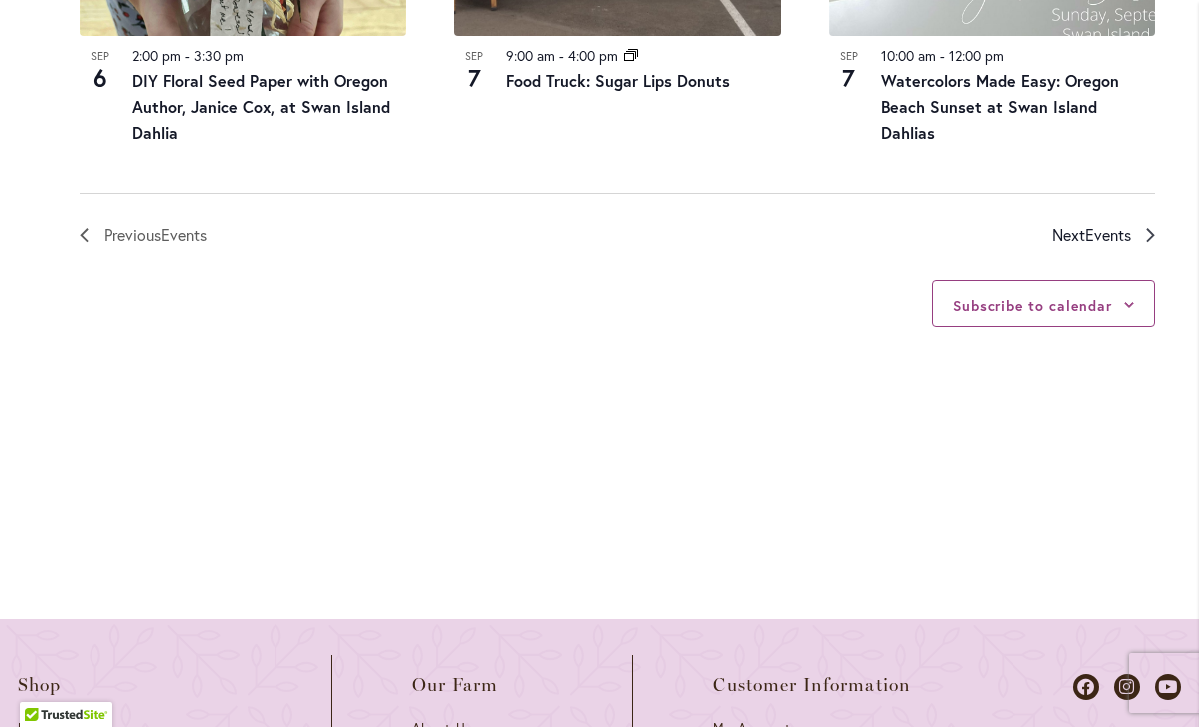 click on "Next  Events" at bounding box center (1091, 235) 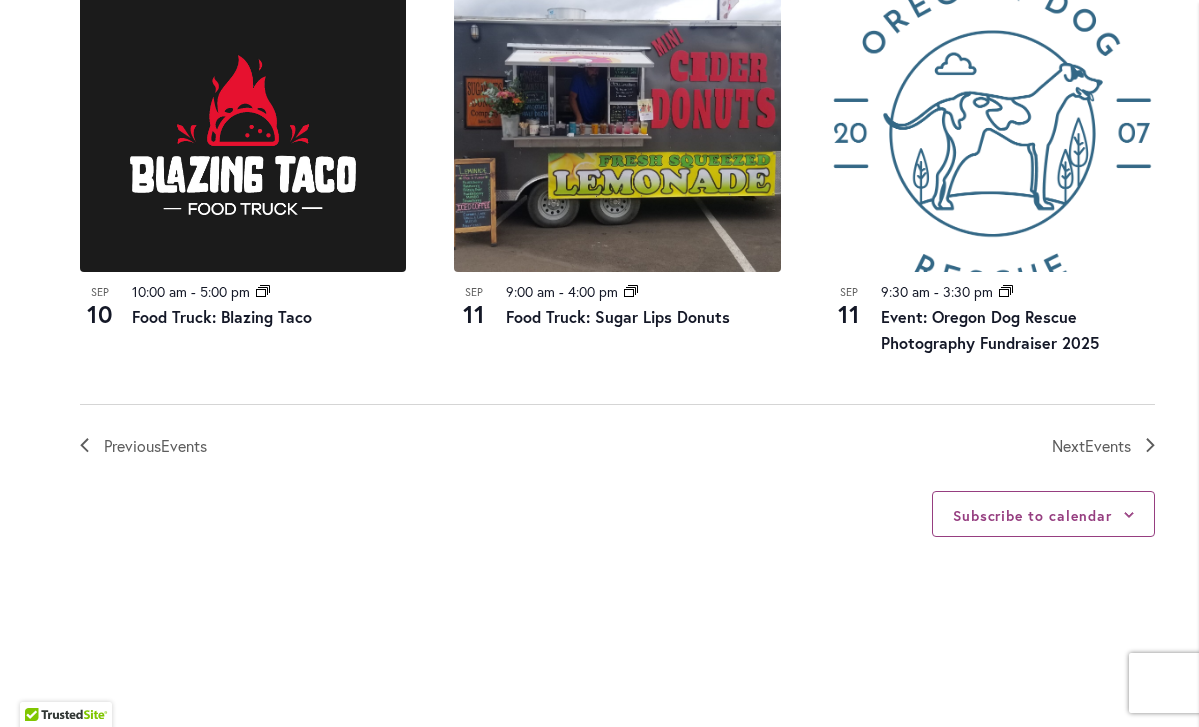 scroll, scrollTop: 2263, scrollLeft: 0, axis: vertical 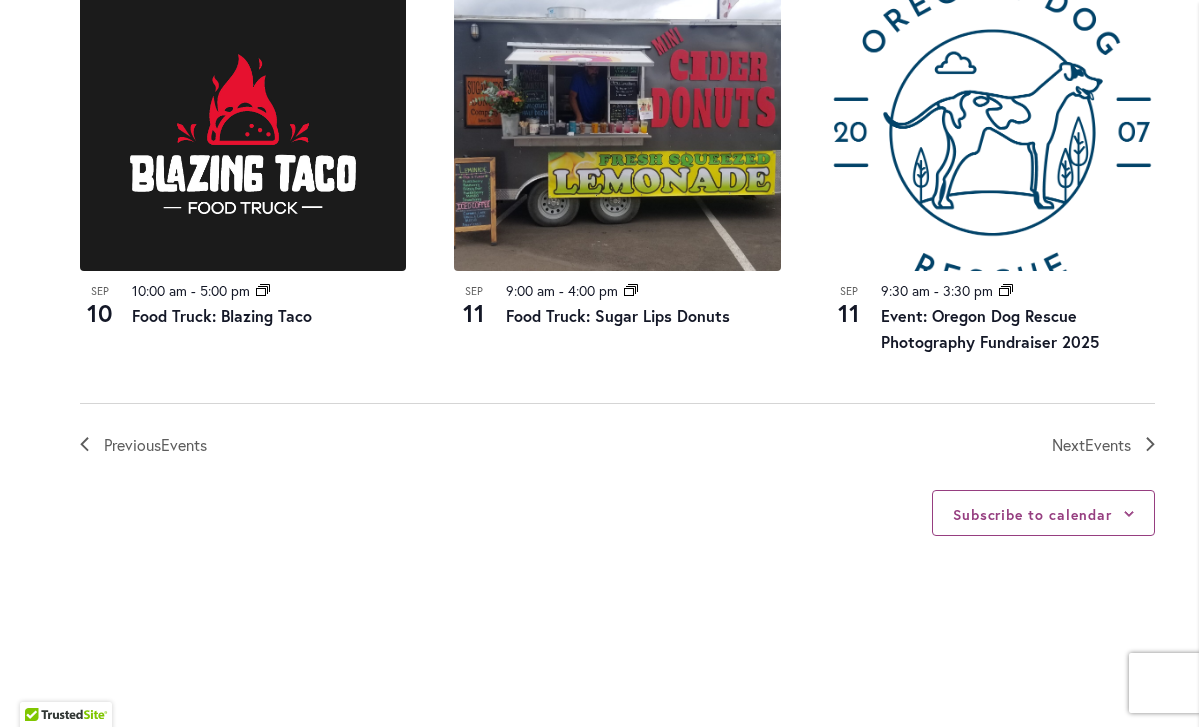 click 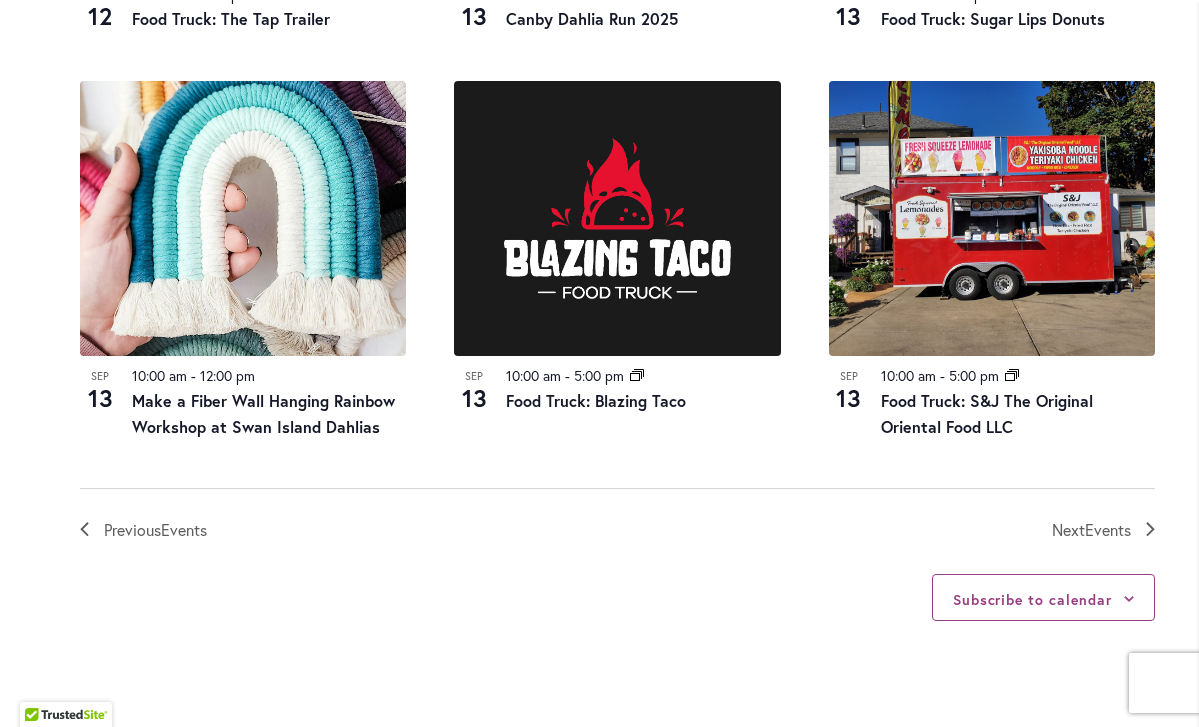scroll, scrollTop: 2207, scrollLeft: 0, axis: vertical 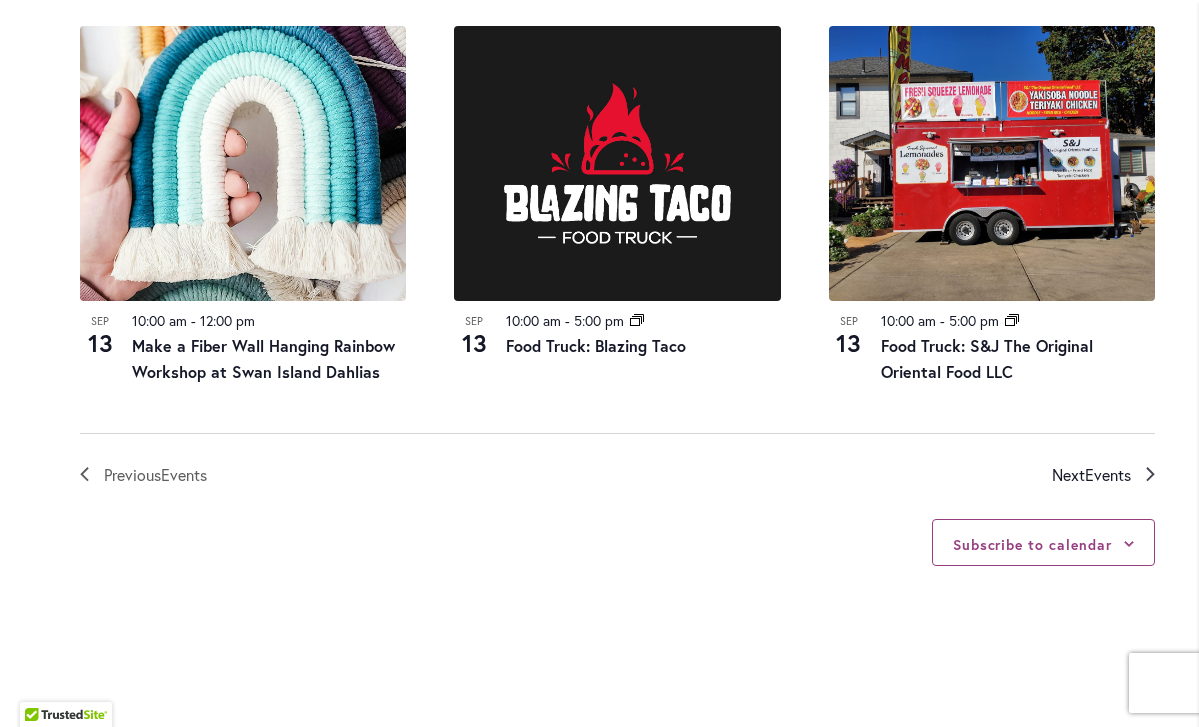 click on "Next  Events" at bounding box center [1103, 475] 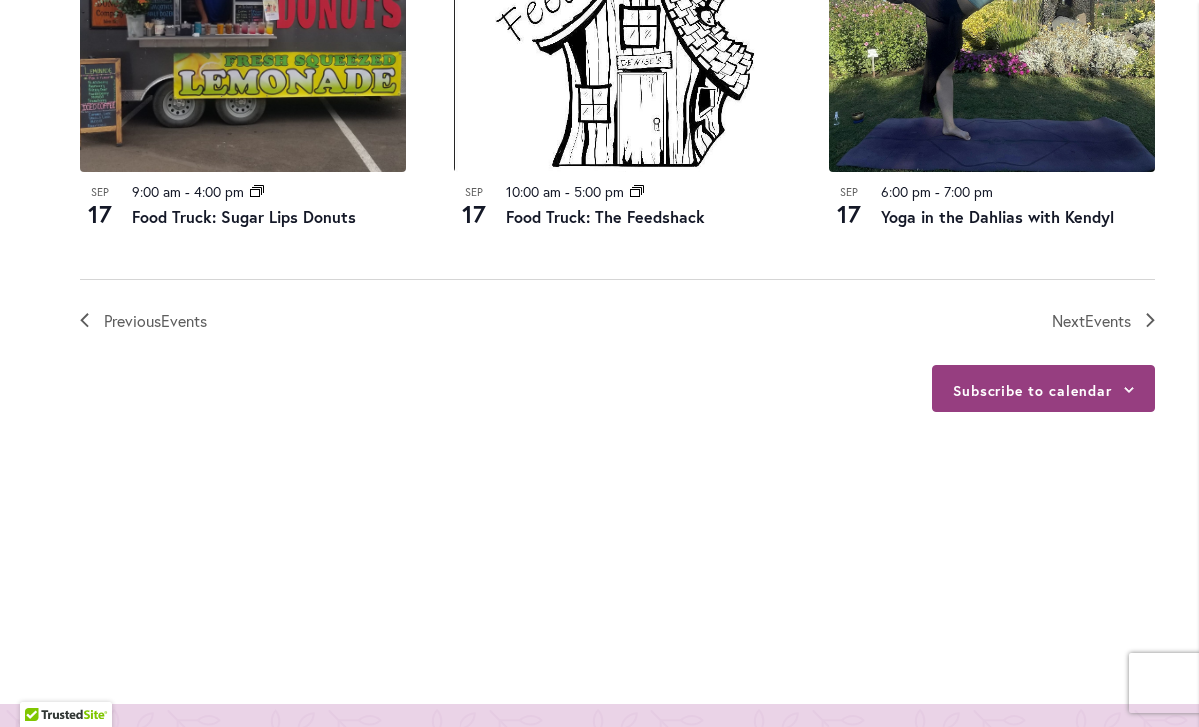 scroll, scrollTop: 2414, scrollLeft: 0, axis: vertical 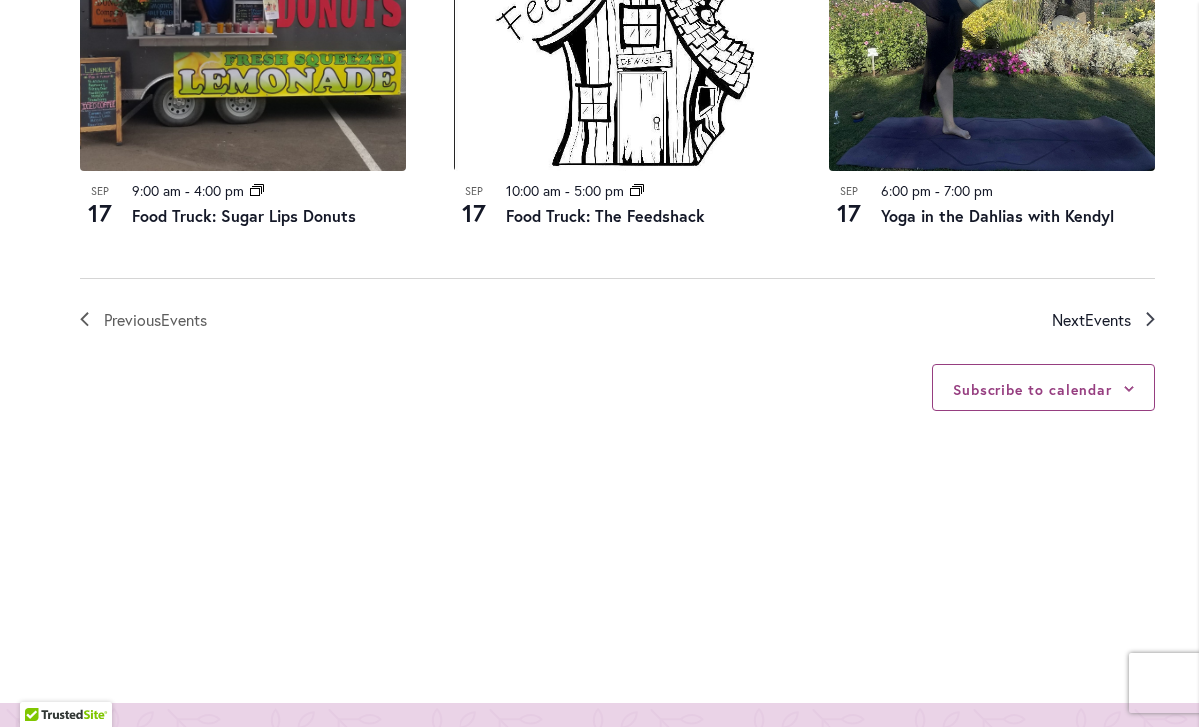 click on "Events" at bounding box center (1108, 319) 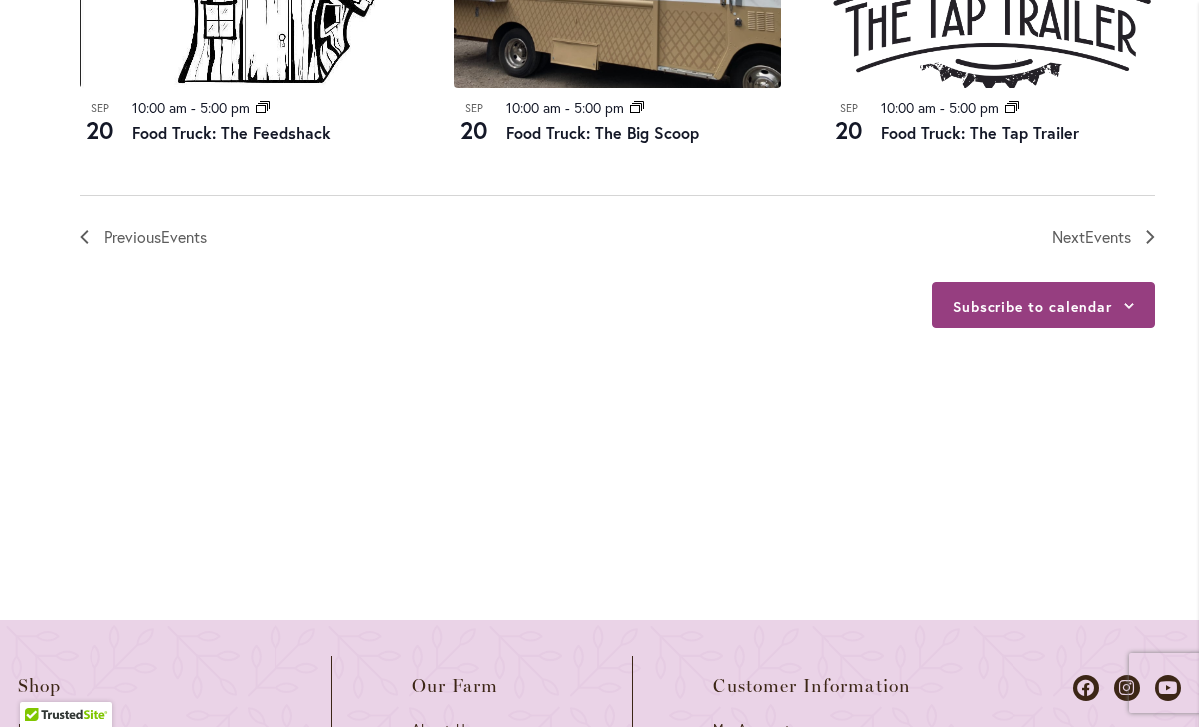 scroll, scrollTop: 2451, scrollLeft: 0, axis: vertical 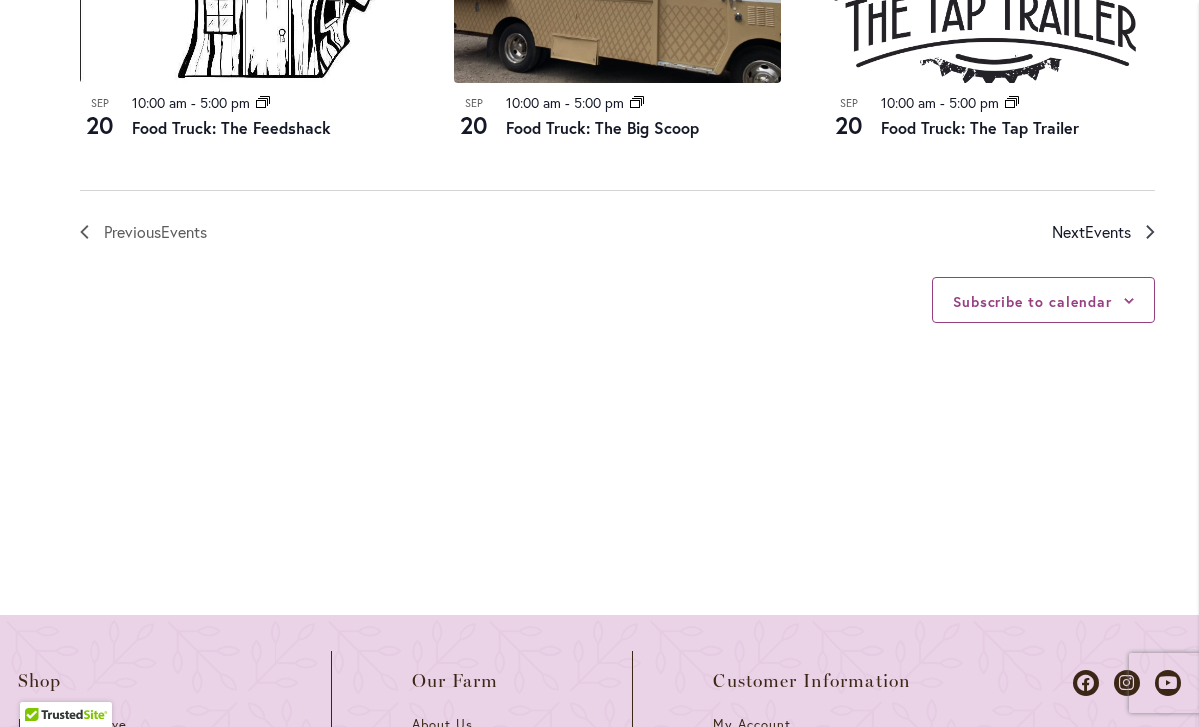 click on "Events" at bounding box center (1108, 231) 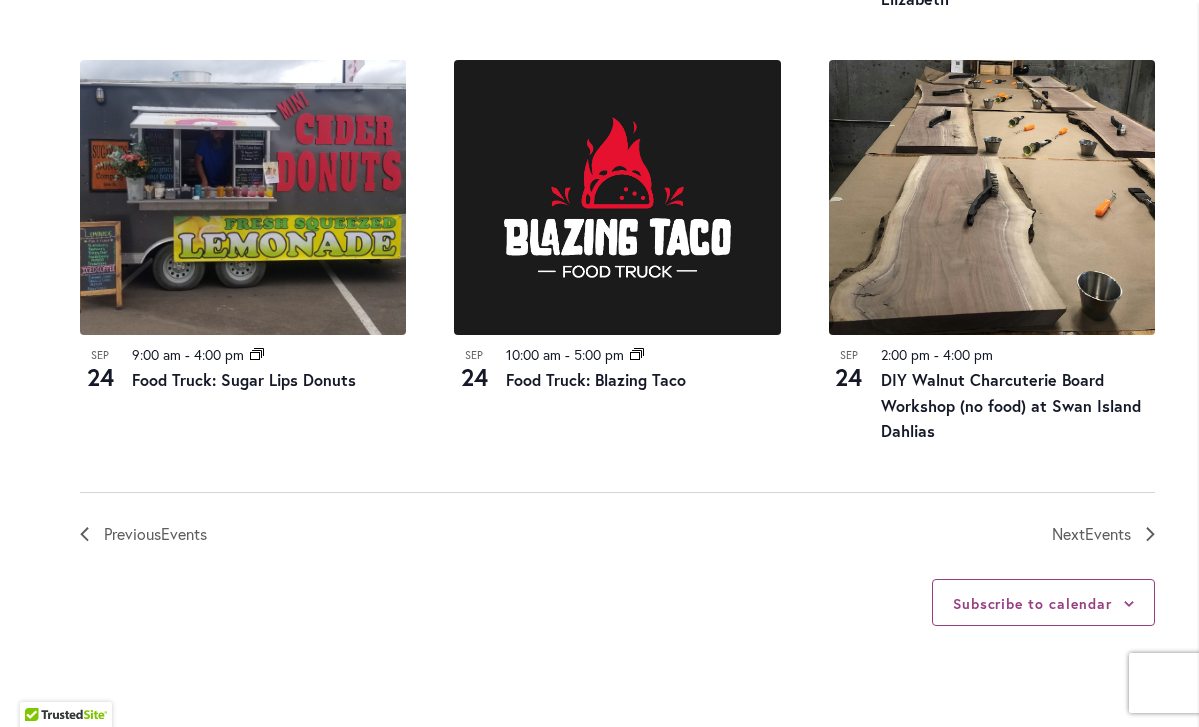 scroll, scrollTop: 2252, scrollLeft: 0, axis: vertical 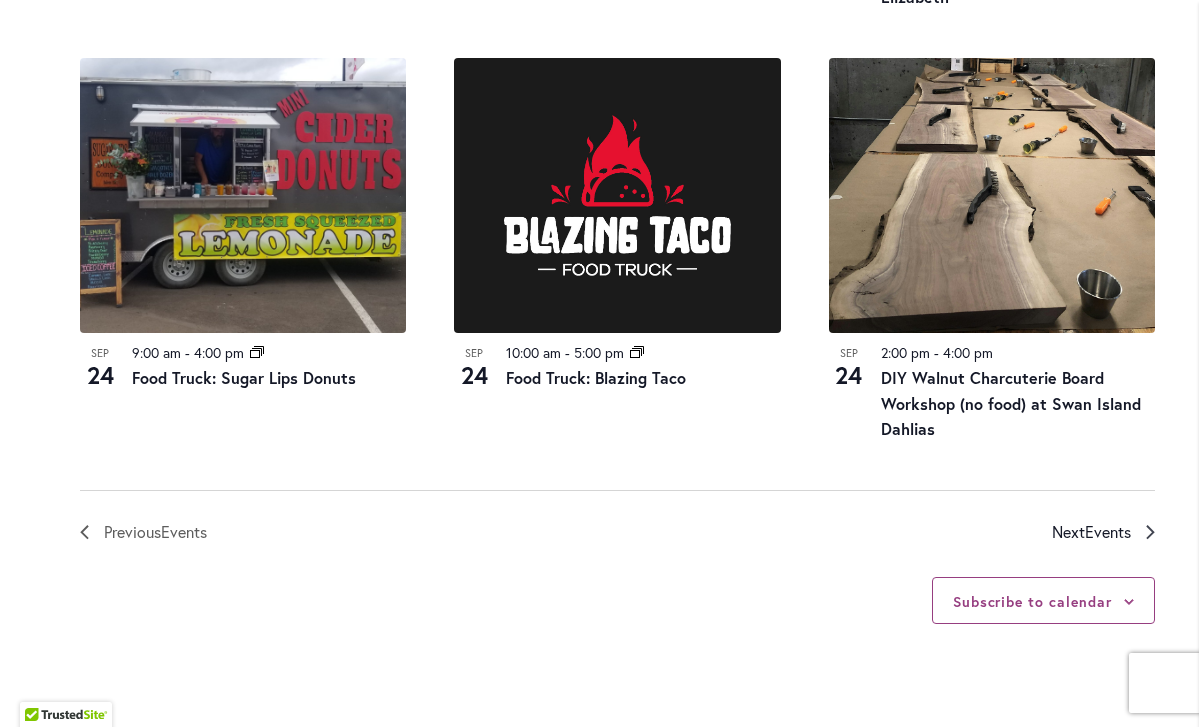 click on "Events" at bounding box center [1108, 531] 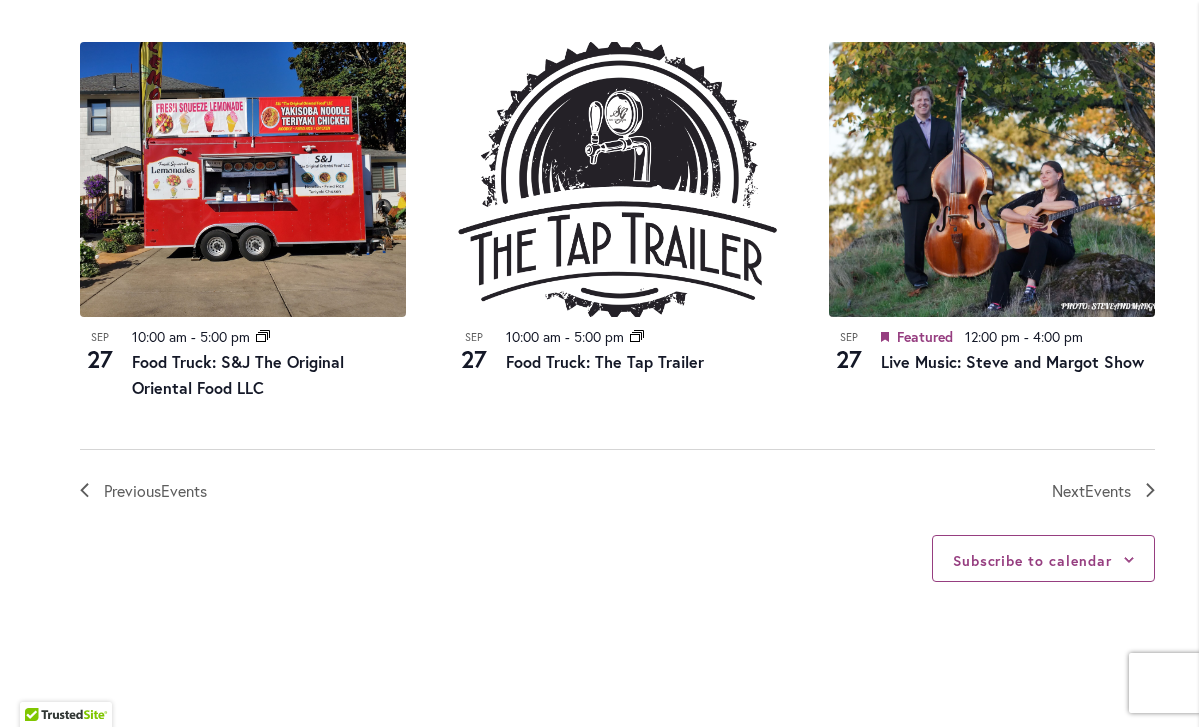 scroll, scrollTop: 2243, scrollLeft: 0, axis: vertical 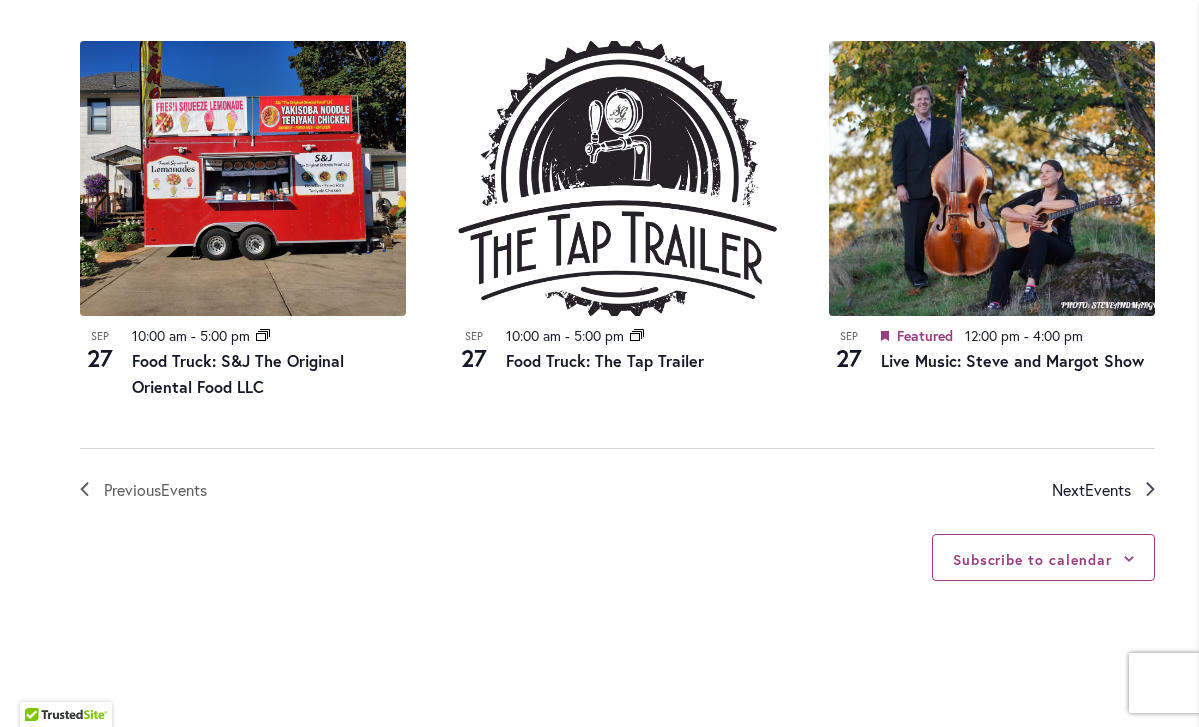 click on "Events" at bounding box center (1108, 489) 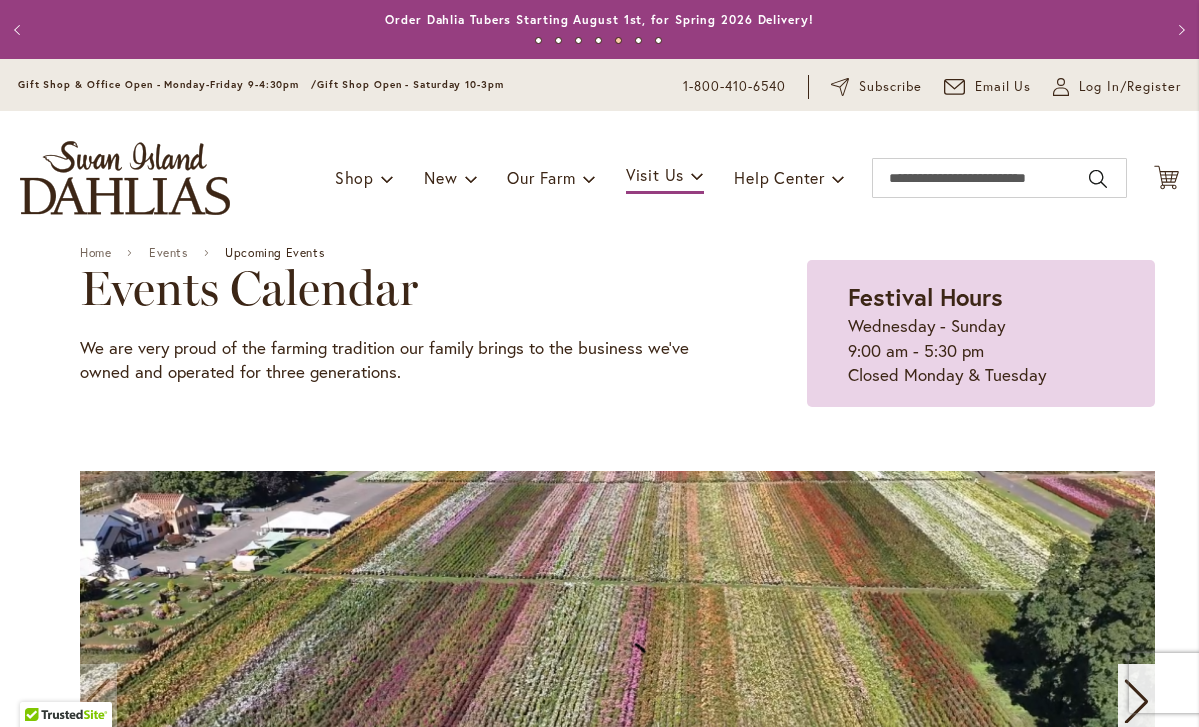 scroll, scrollTop: 0, scrollLeft: 0, axis: both 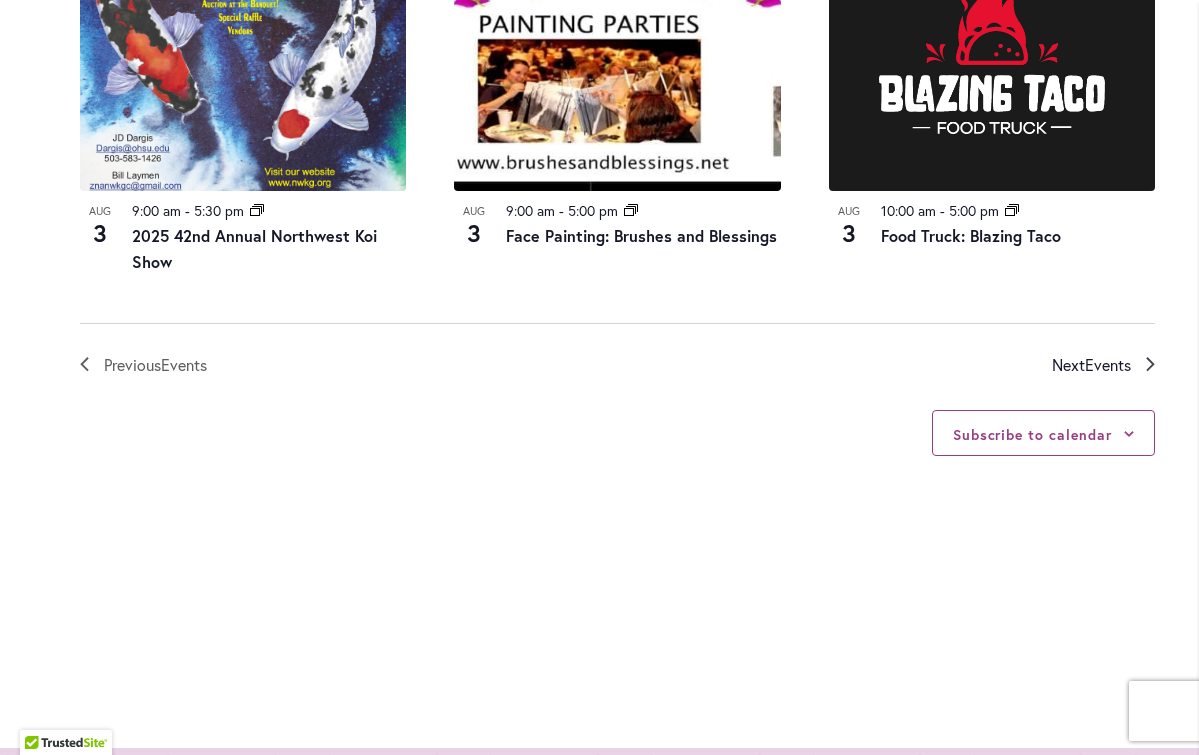click on "Next  Events" at bounding box center [1103, 365] 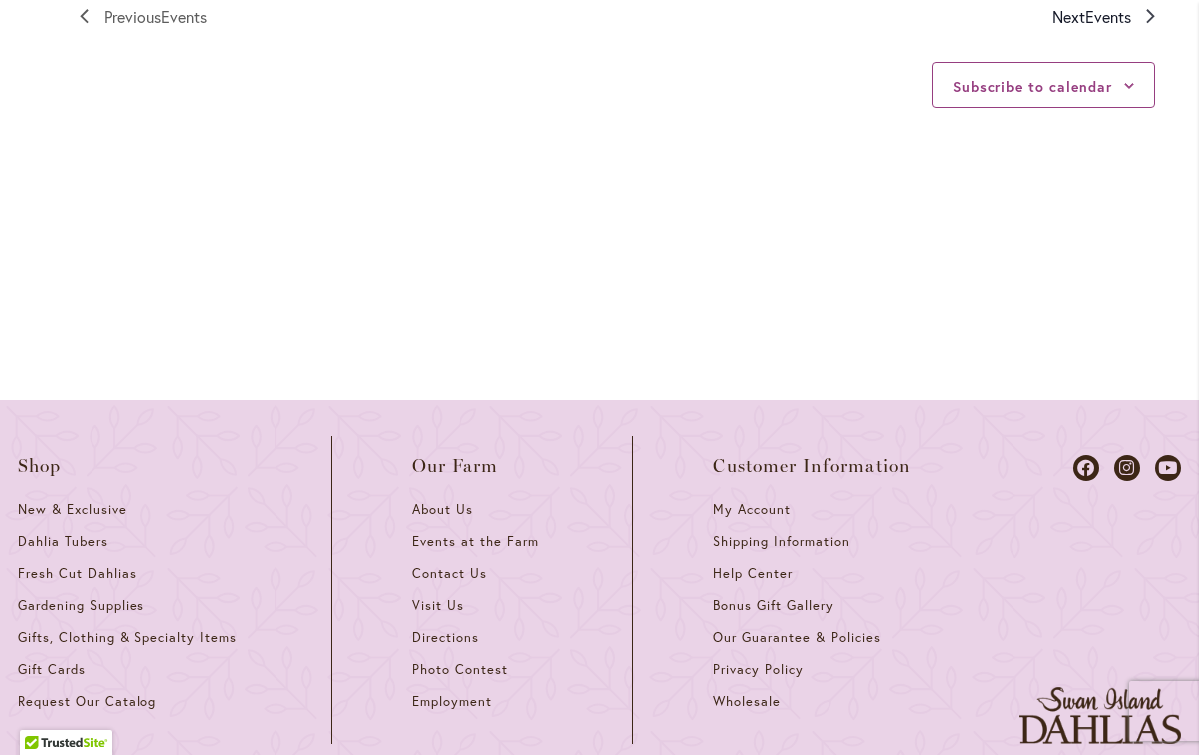 click on "Events" at bounding box center (1108, 16) 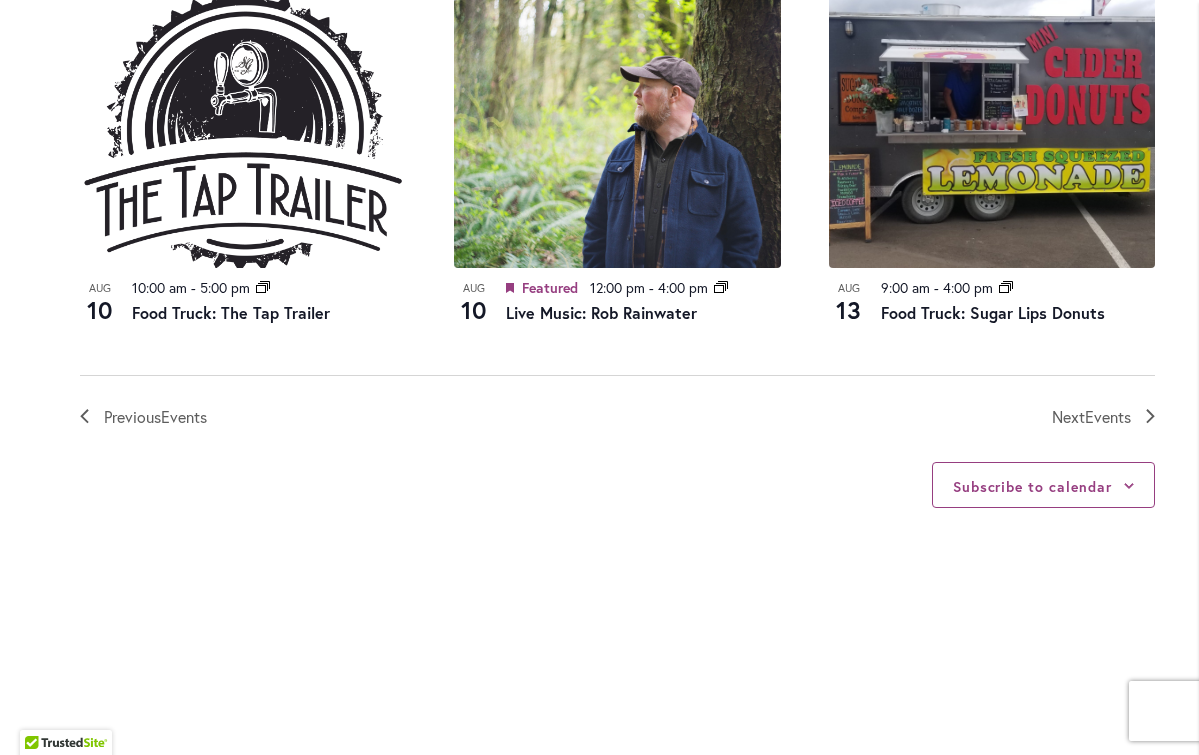 scroll, scrollTop: 2306, scrollLeft: 0, axis: vertical 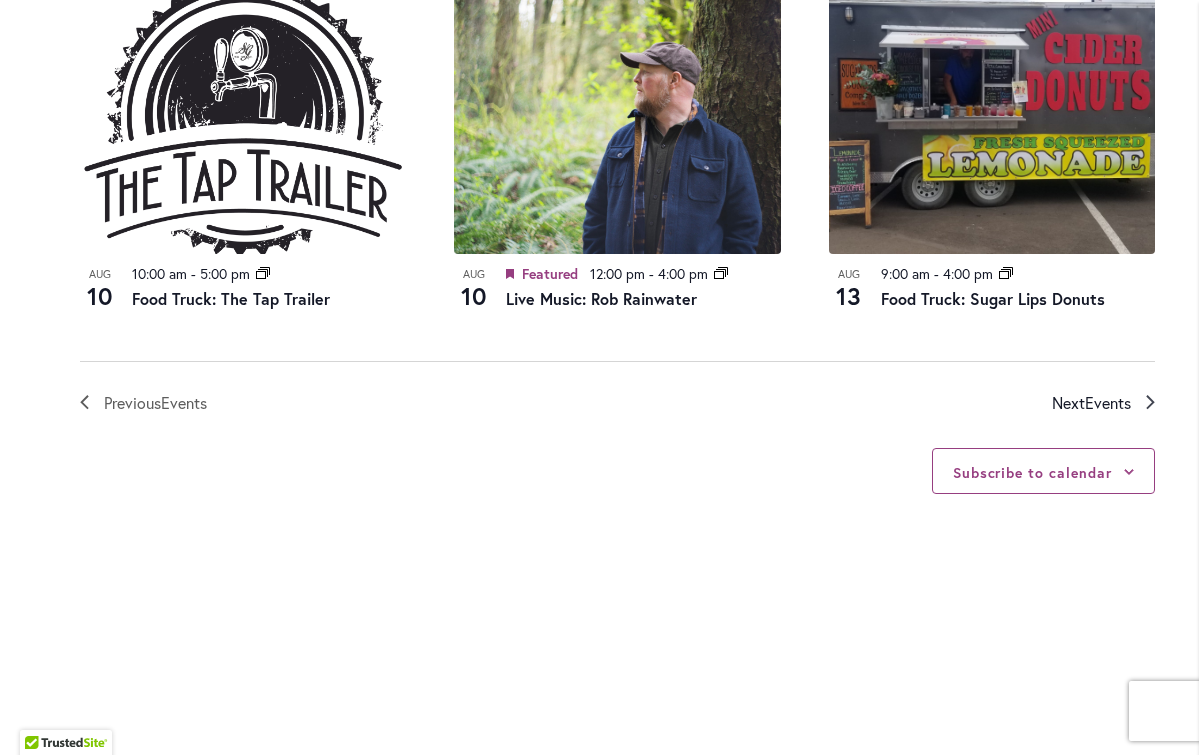click 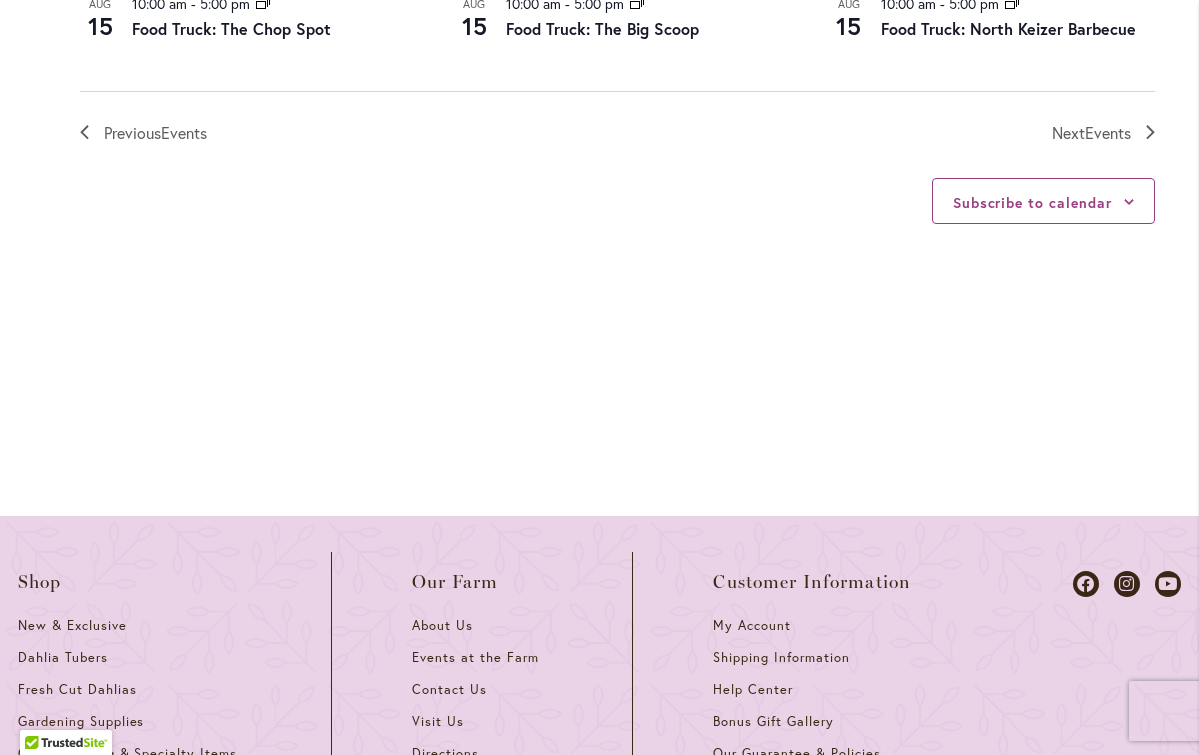 scroll, scrollTop: 2513, scrollLeft: 0, axis: vertical 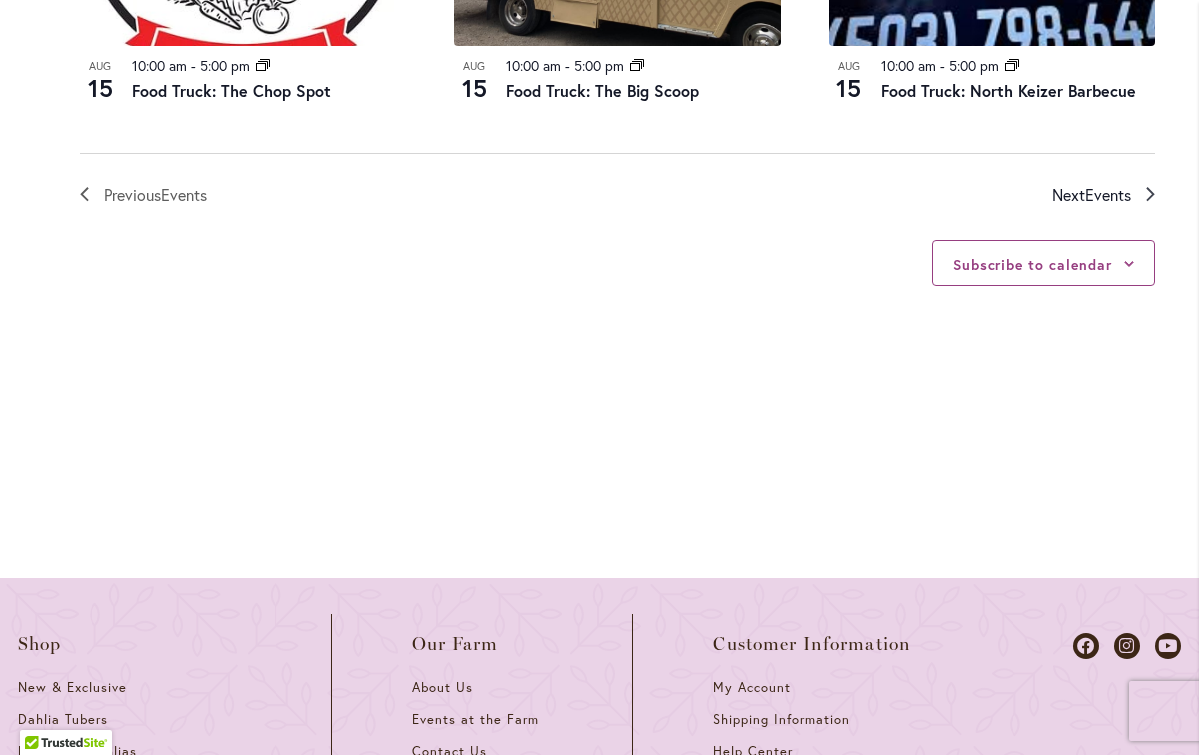 click 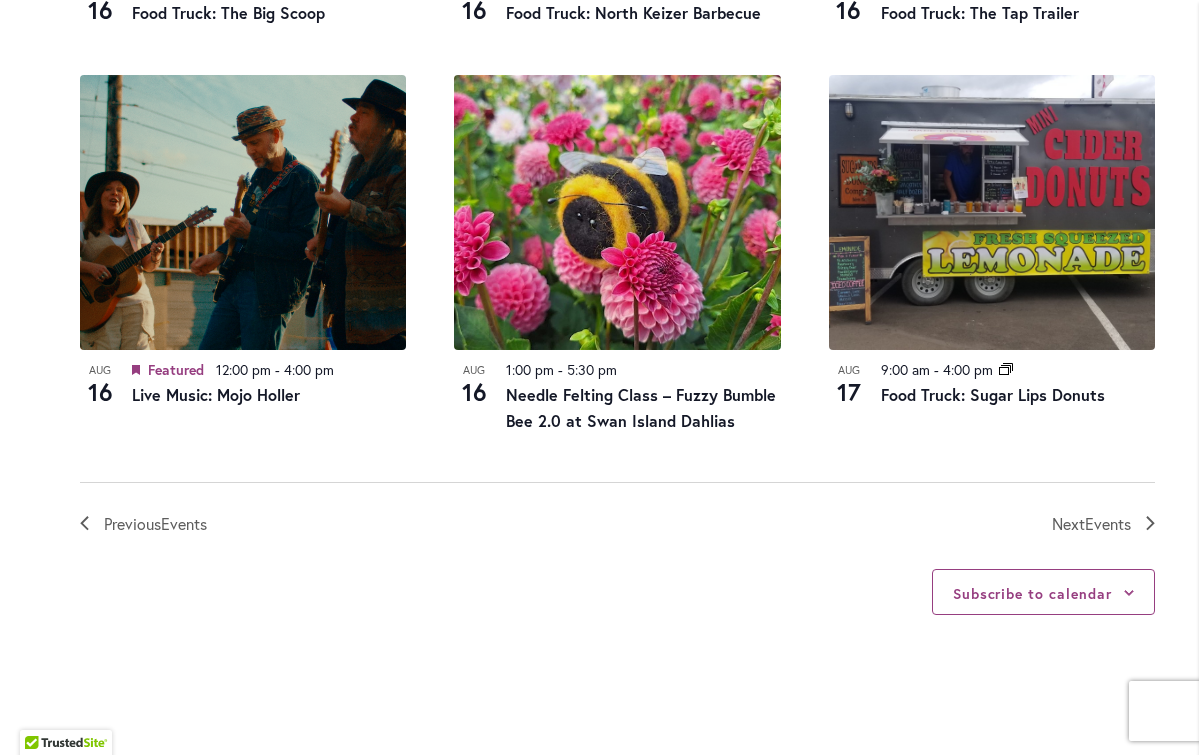 scroll, scrollTop: 2187, scrollLeft: 0, axis: vertical 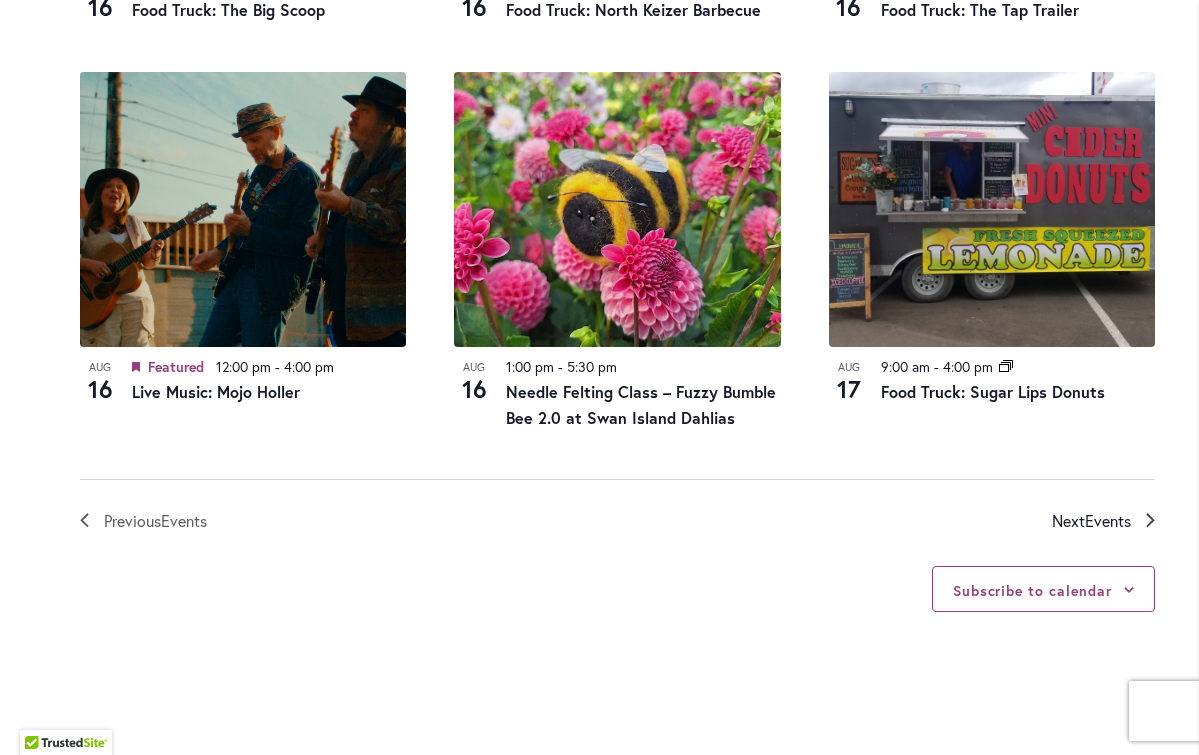 click on "Next  Events" at bounding box center (1103, 521) 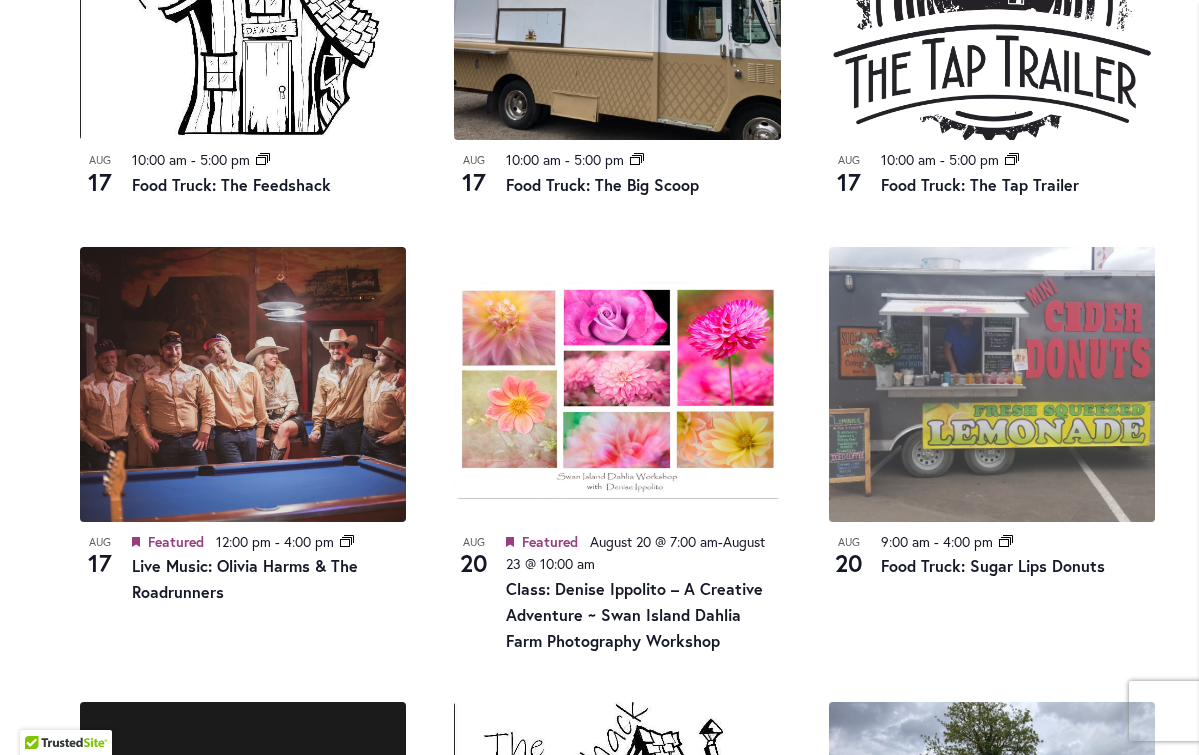 scroll, scrollTop: 1609, scrollLeft: 0, axis: vertical 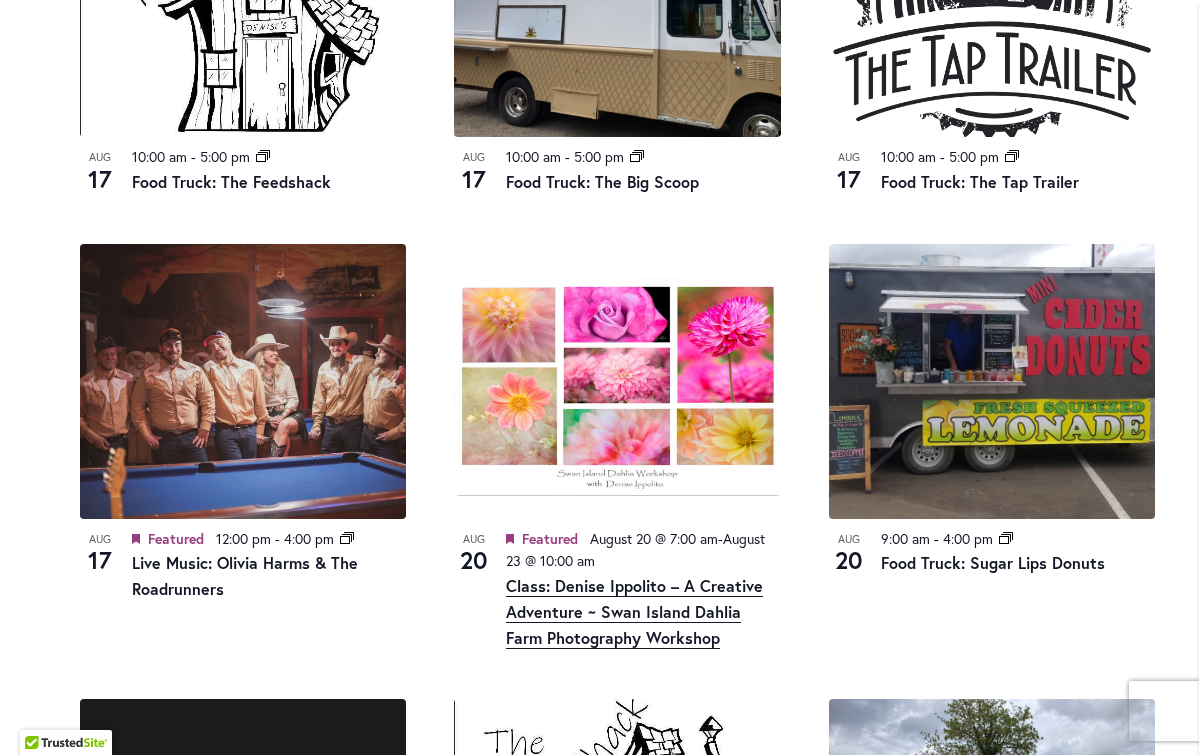 click on "Class: Denise Ippolito – A Creative Adventure ~ Swan Island Dahlia Farm Photography Workshop" at bounding box center (634, 612) 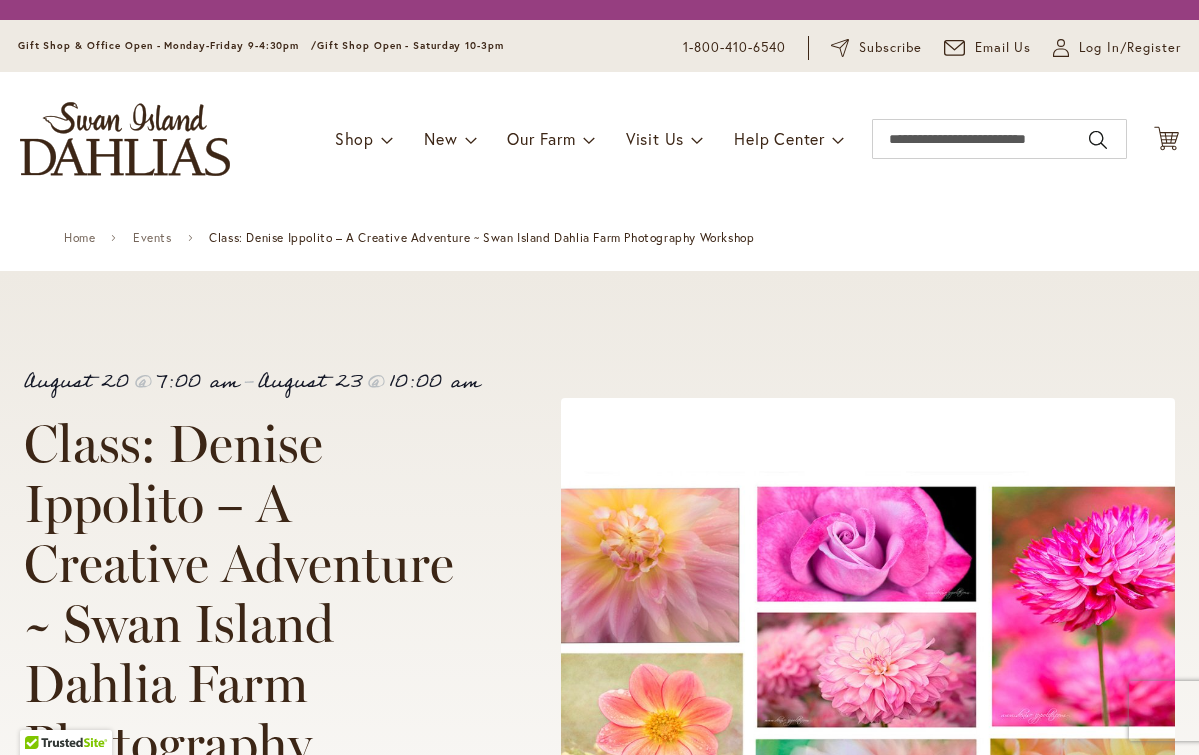 scroll, scrollTop: 0, scrollLeft: 0, axis: both 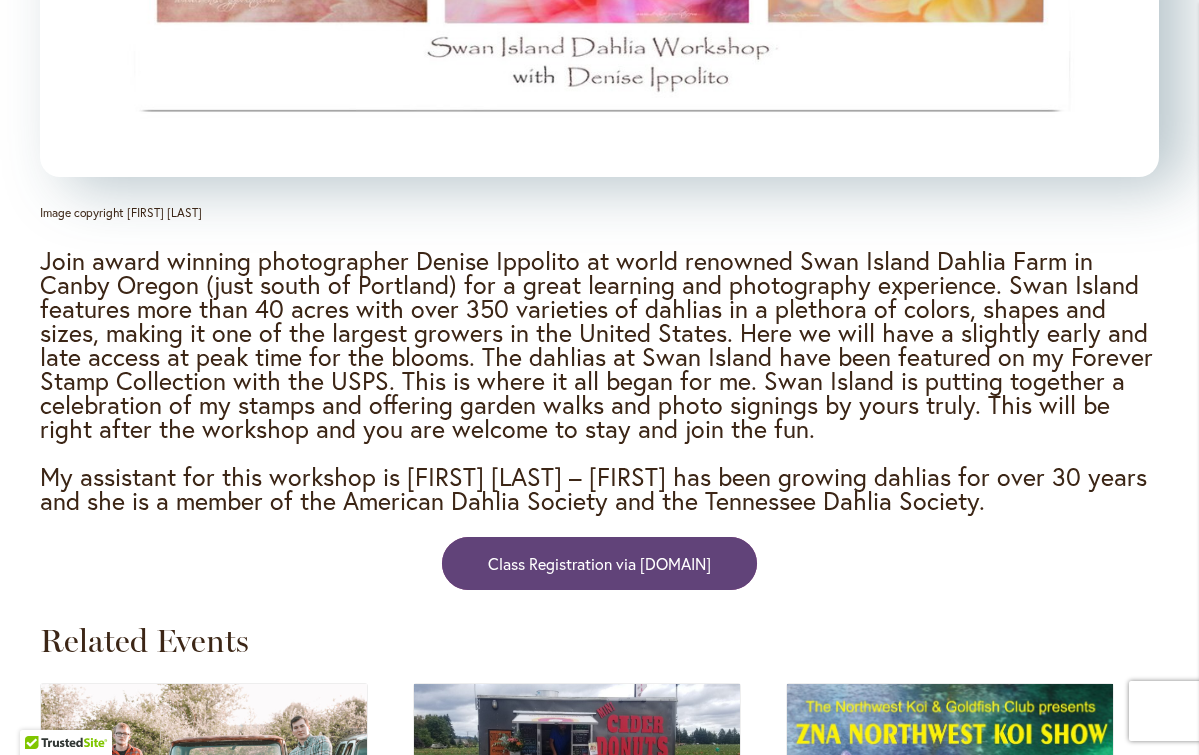 click on "Class Registration via [DOMAIN]" at bounding box center [599, 563] 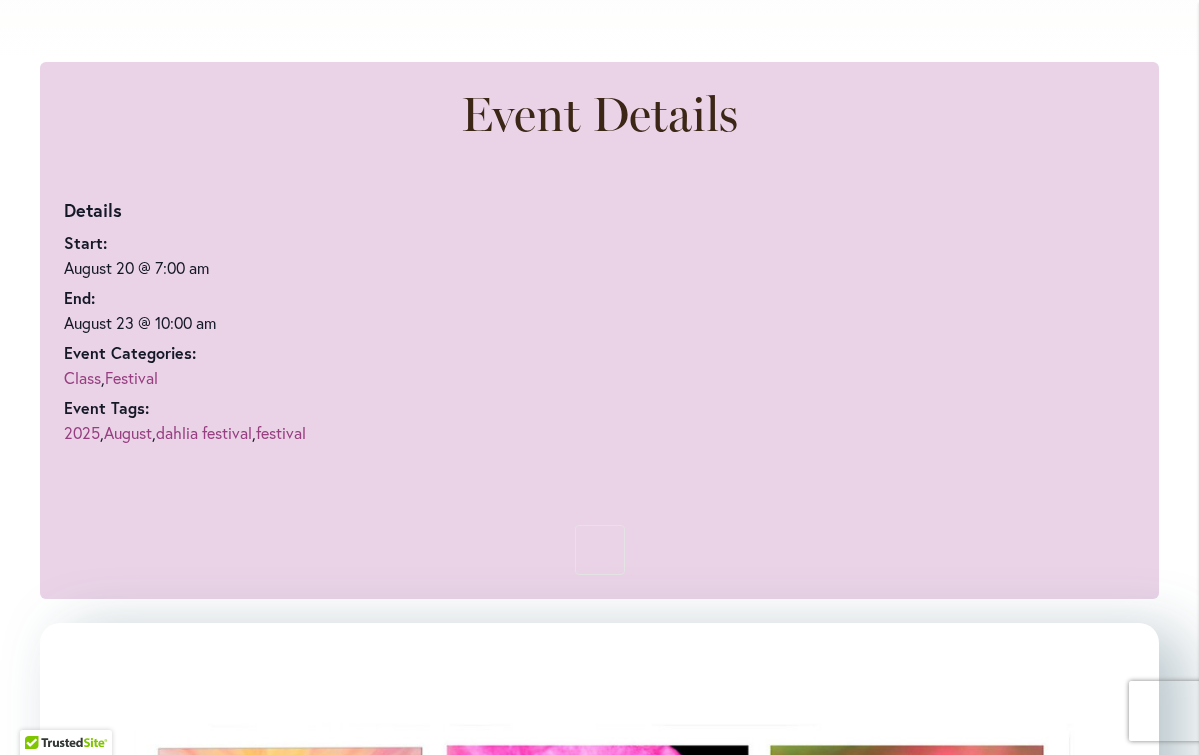 scroll, scrollTop: 1115, scrollLeft: 0, axis: vertical 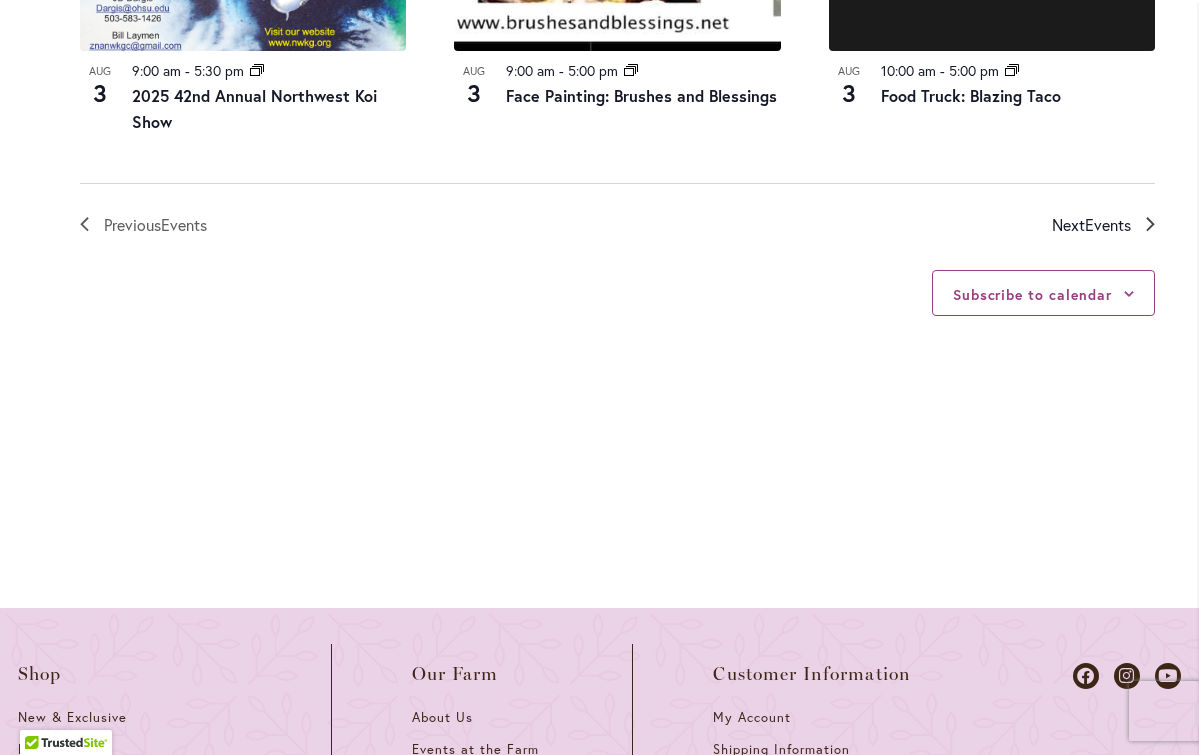 click on "Next  Events" at bounding box center (1091, 225) 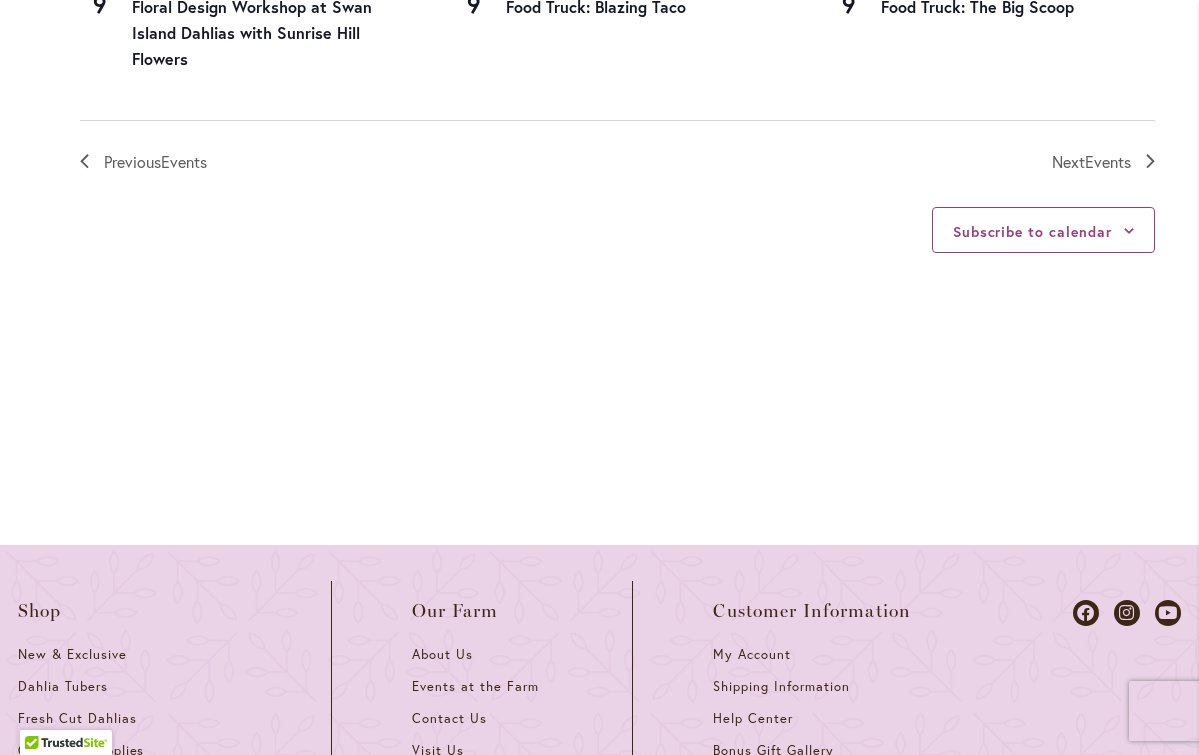 scroll, scrollTop: 2536, scrollLeft: 0, axis: vertical 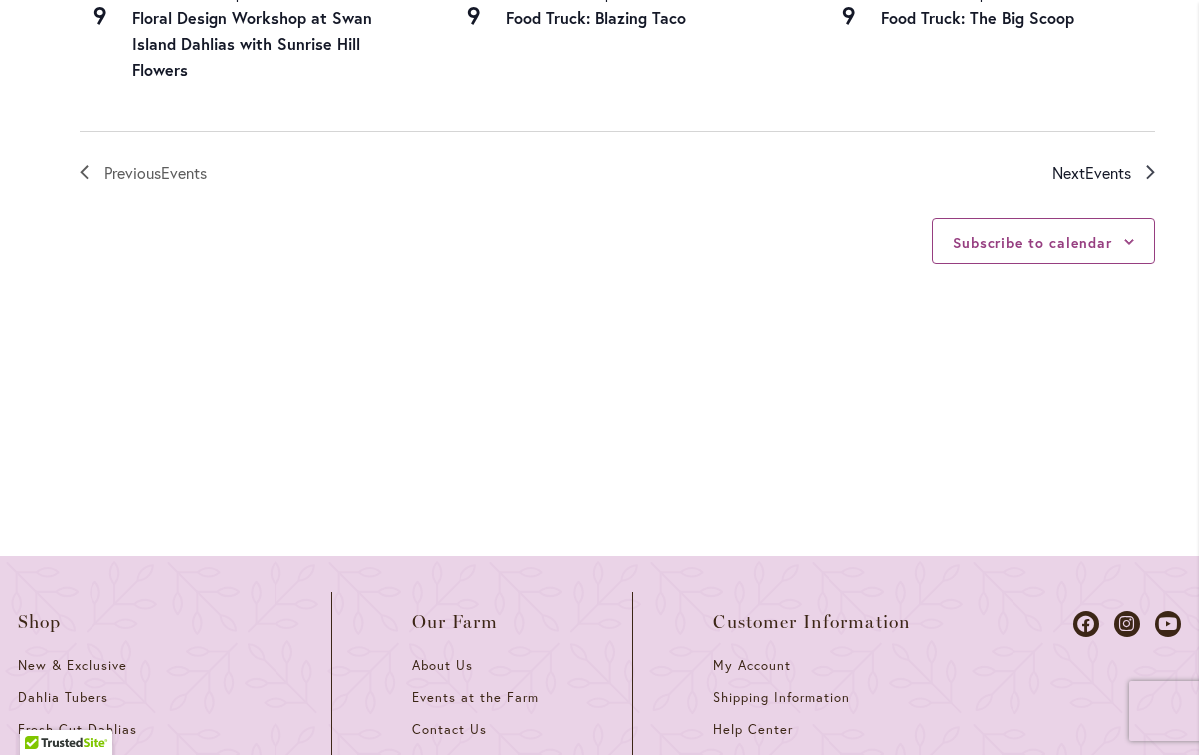 click on "Next  Events" at bounding box center [1091, 173] 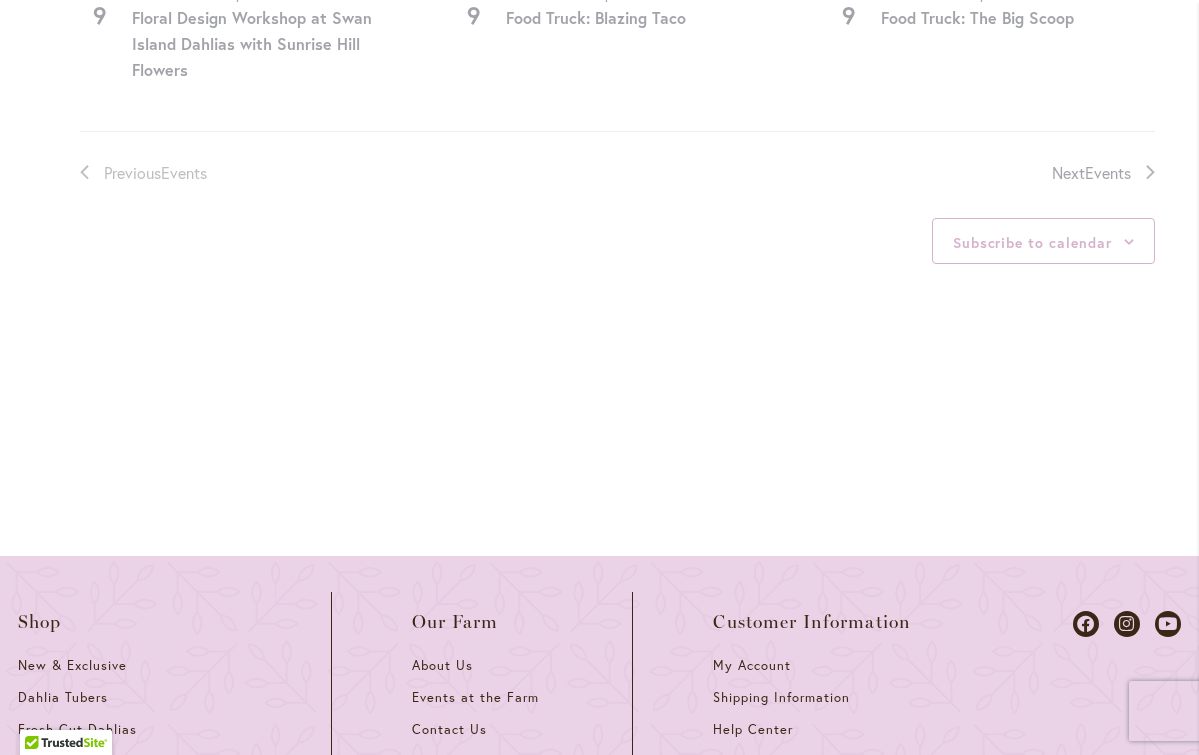 scroll, scrollTop: 945, scrollLeft: 0, axis: vertical 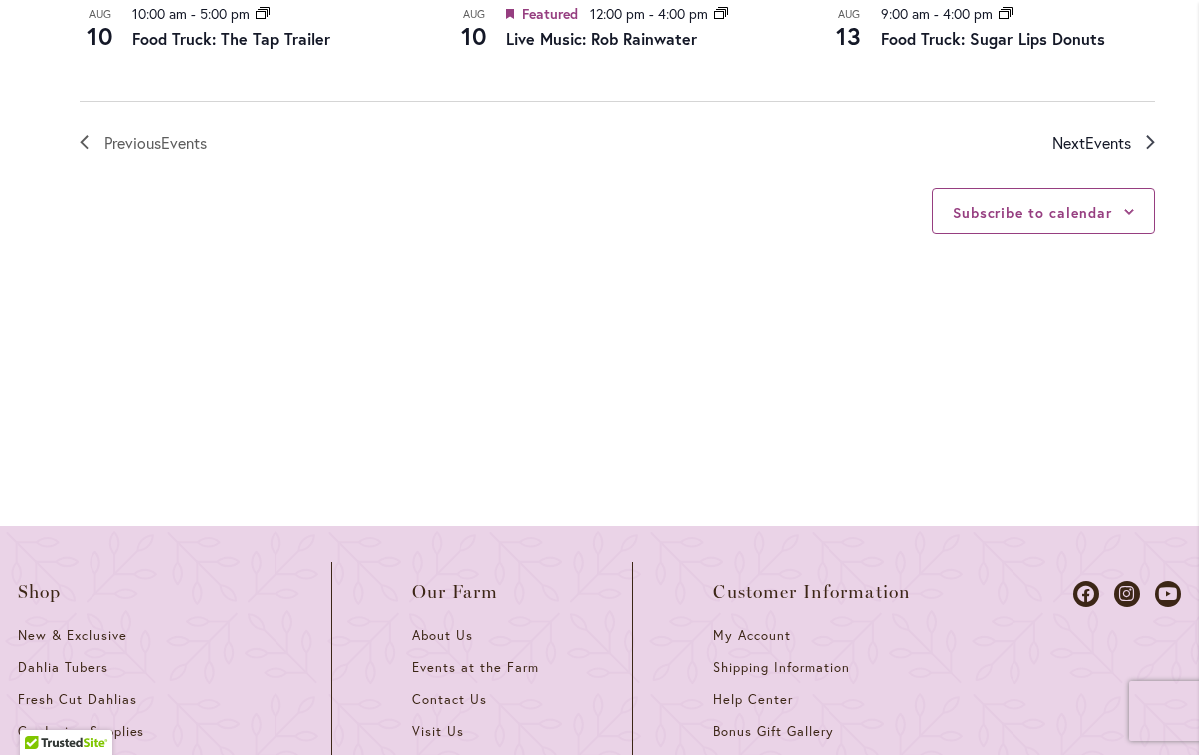 click on "Next  Events" at bounding box center (1091, 143) 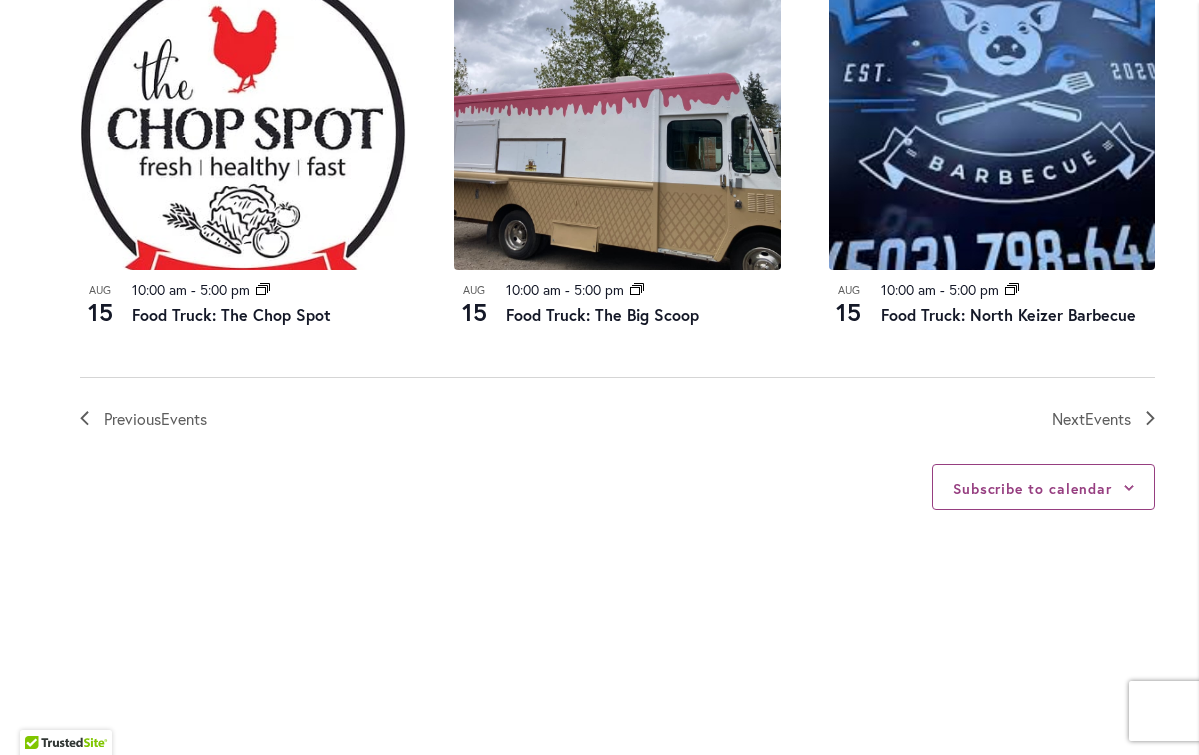 scroll, scrollTop: 2293, scrollLeft: 0, axis: vertical 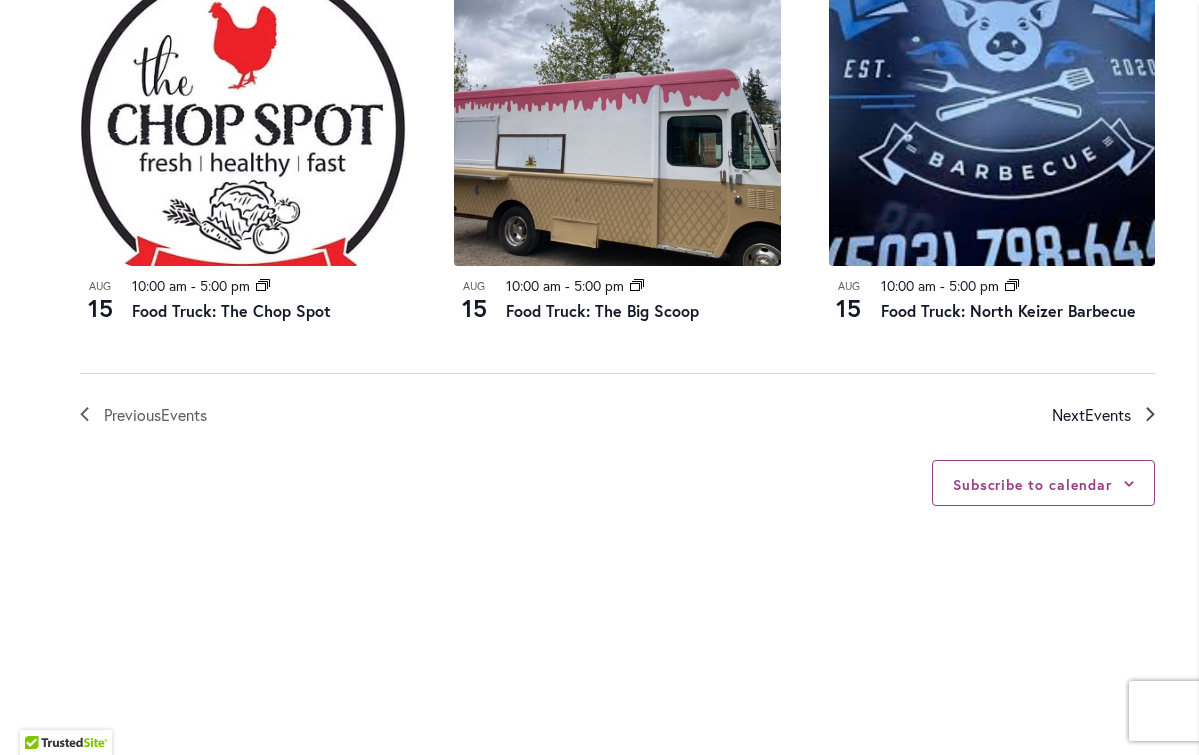 click on "Events" at bounding box center [1108, 414] 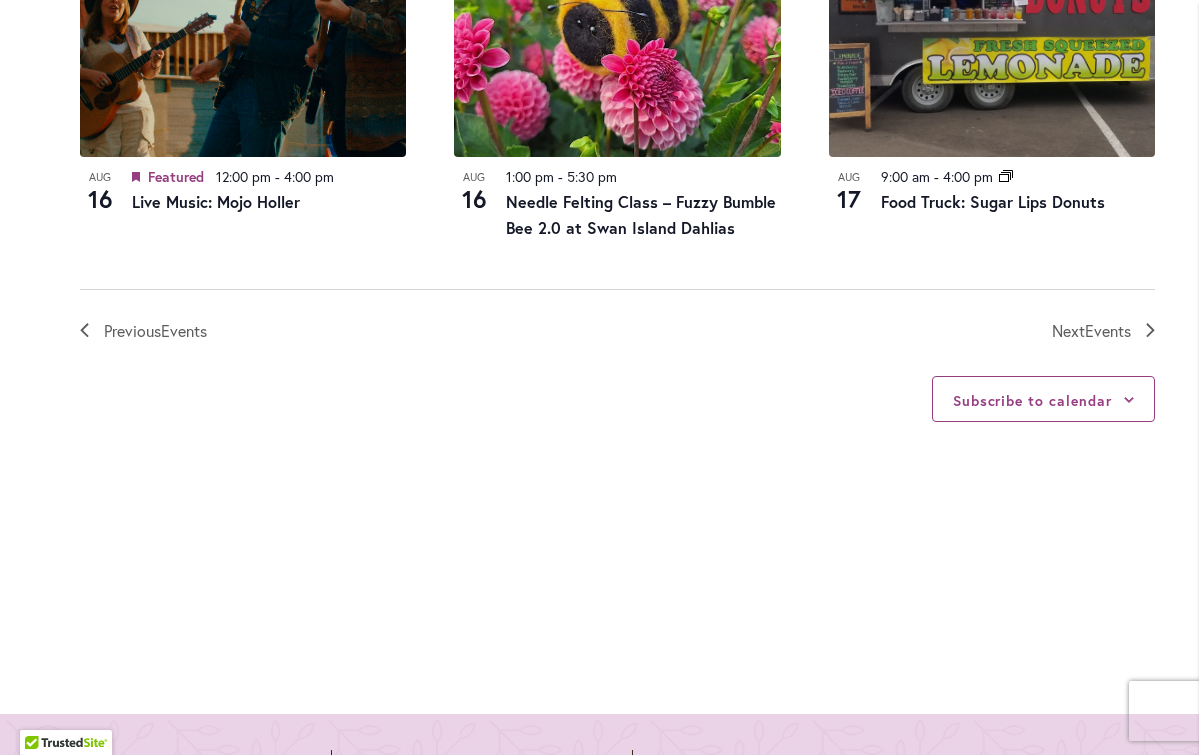 scroll, scrollTop: 2385, scrollLeft: 0, axis: vertical 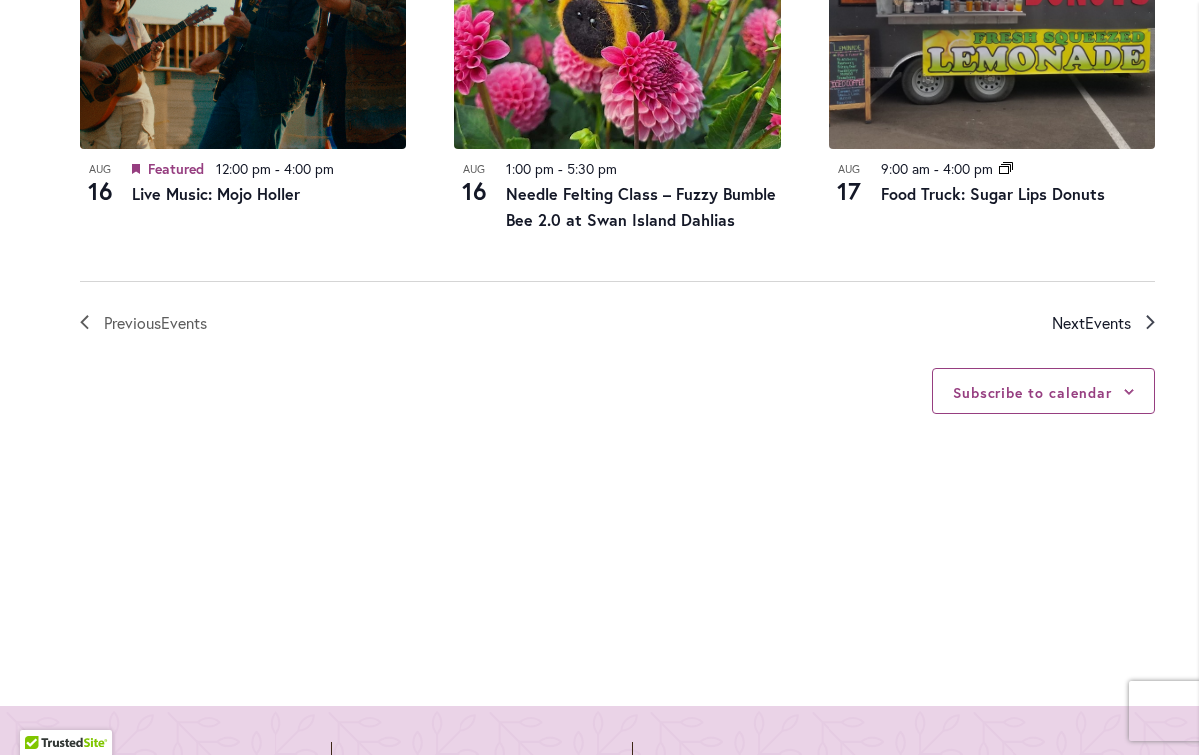 click on "Next  Events" at bounding box center [1091, 323] 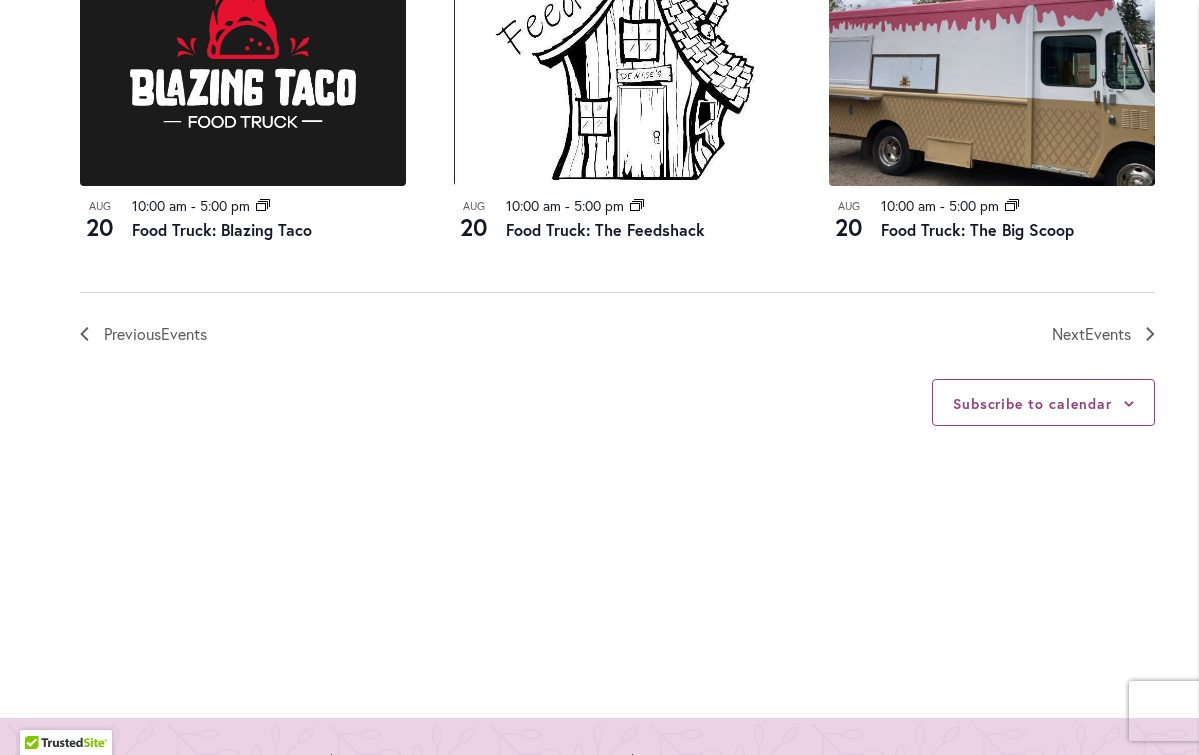scroll, scrollTop: 2417, scrollLeft: 0, axis: vertical 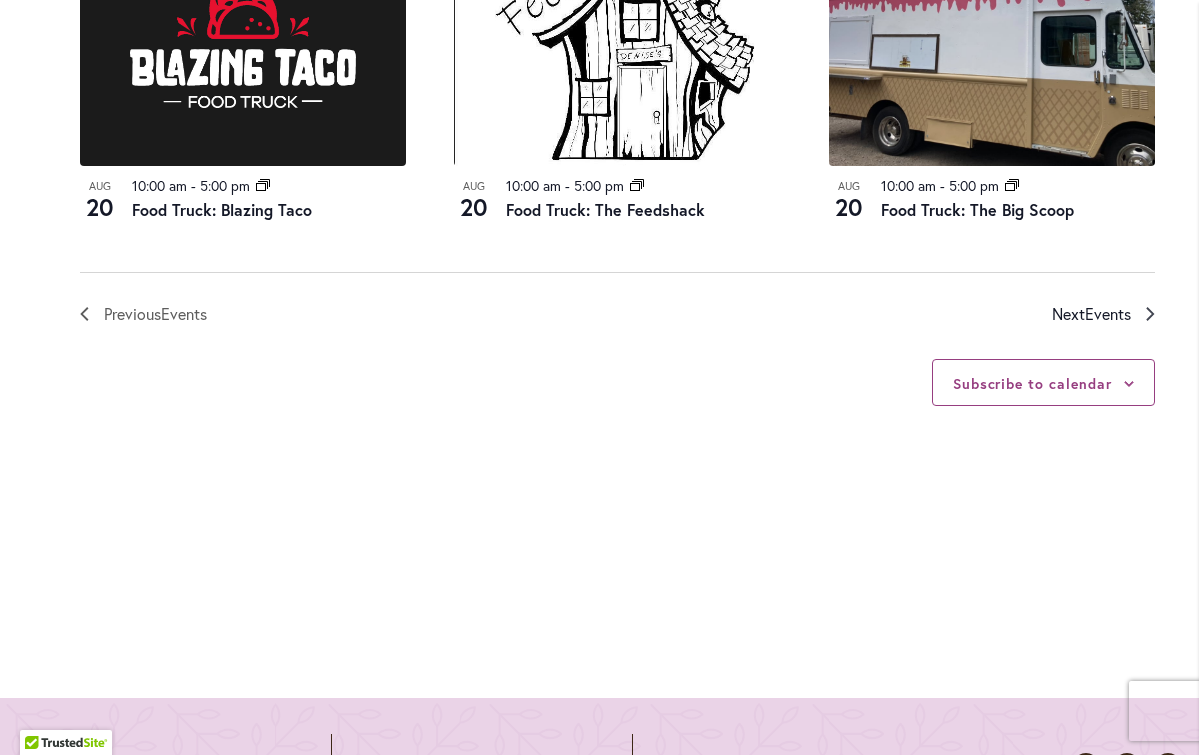 click on "Next  Events" at bounding box center (1091, 314) 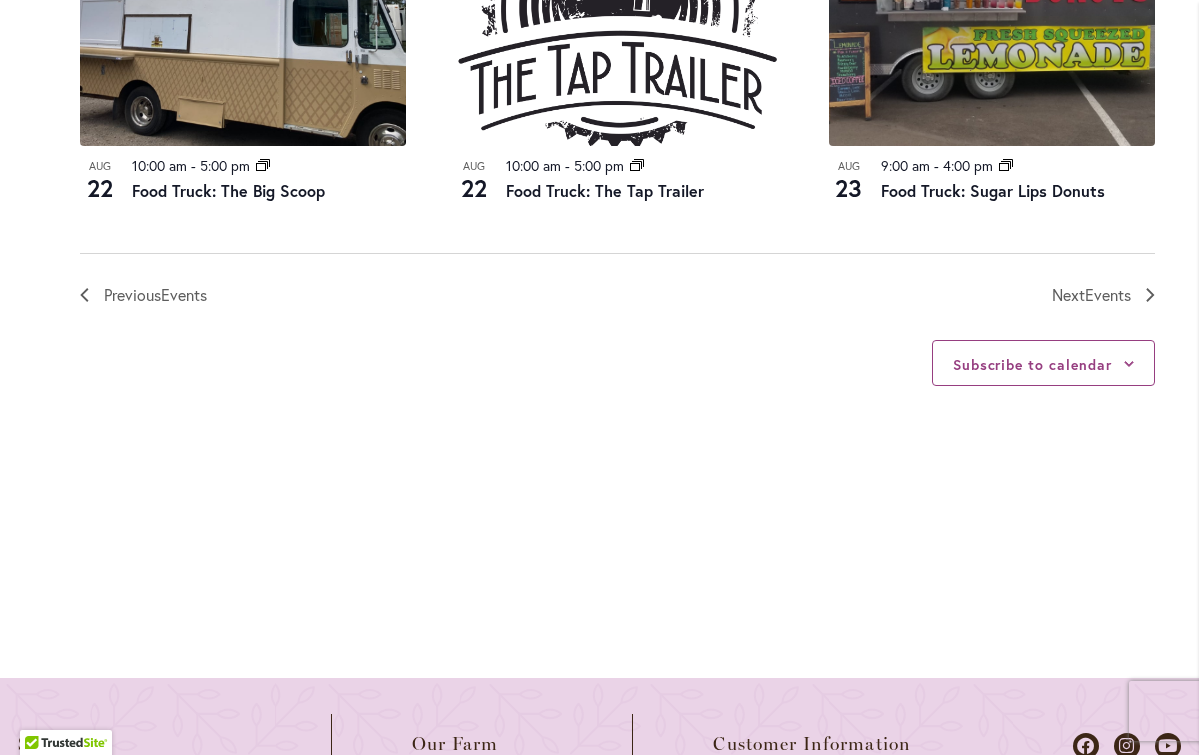 scroll, scrollTop: 2396, scrollLeft: 0, axis: vertical 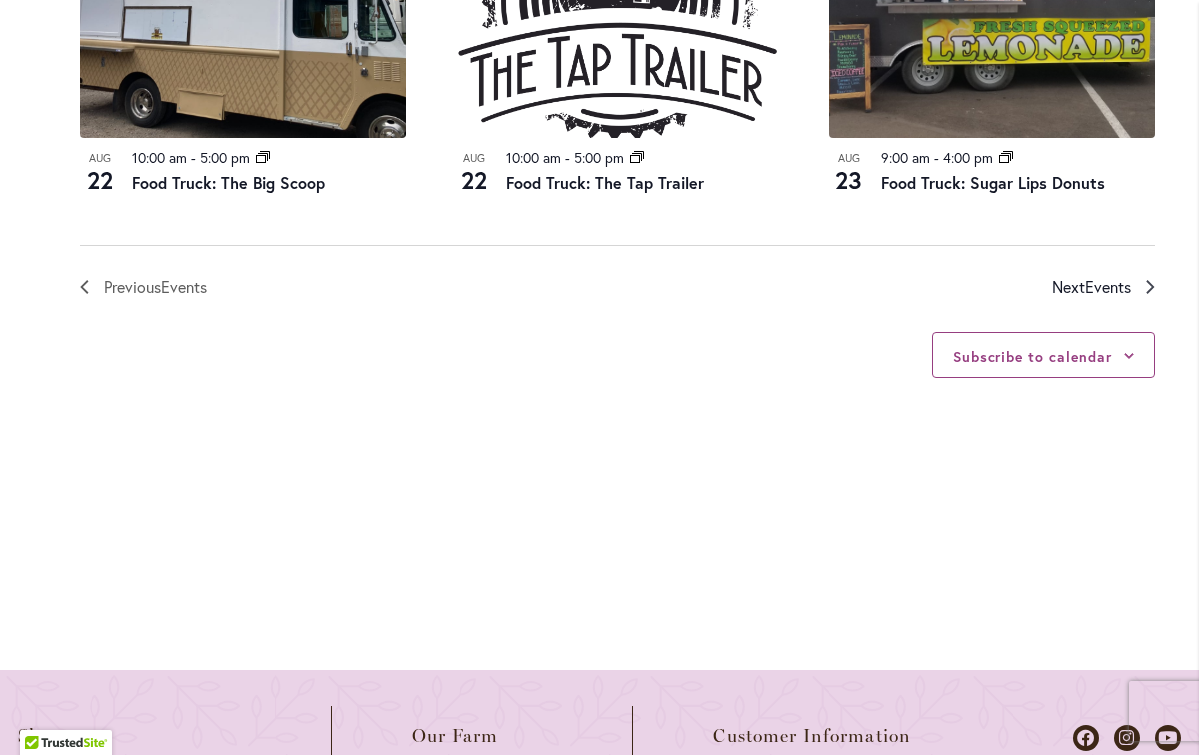 click on "Next  Events" at bounding box center [1091, 287] 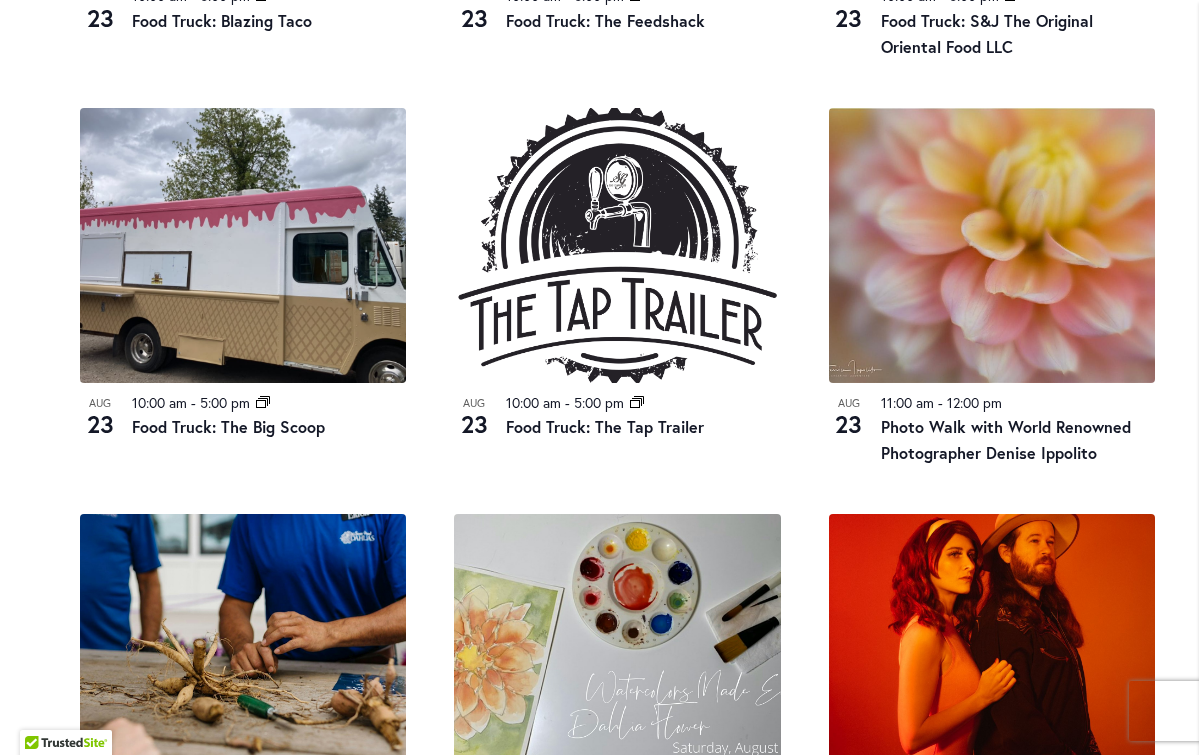 scroll, scrollTop: 1796, scrollLeft: 0, axis: vertical 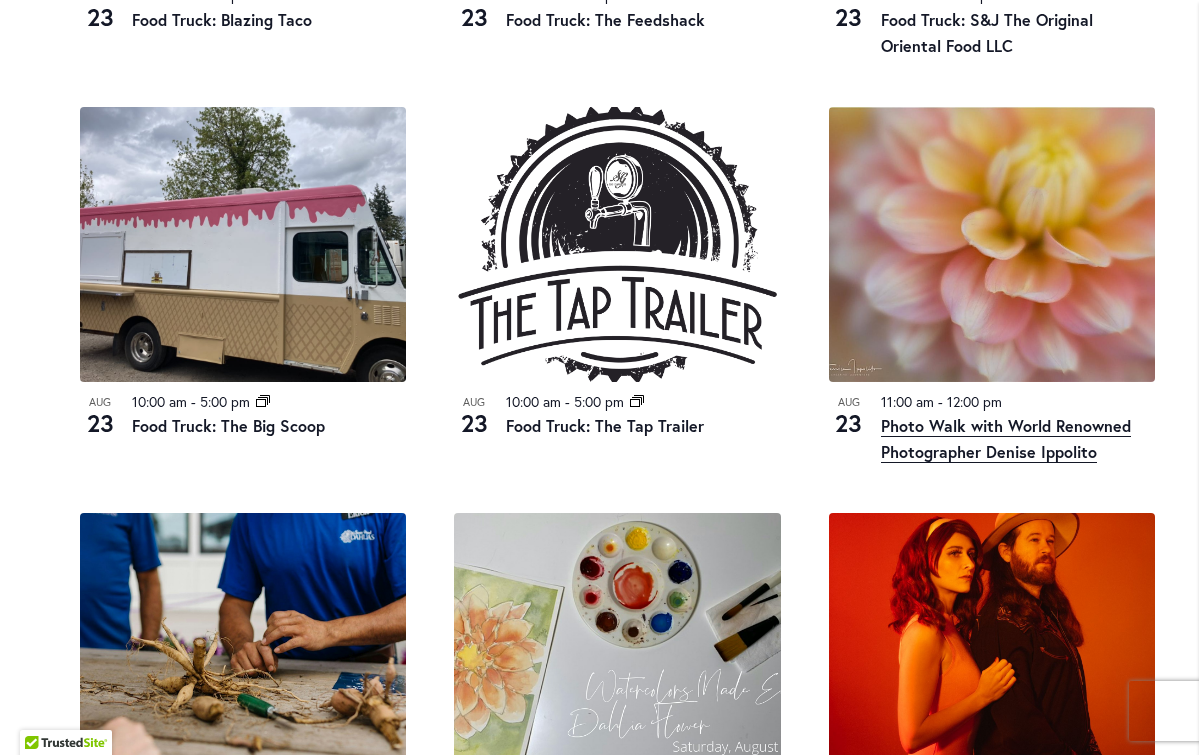 click on "Photo Walk with World Renowned Photographer Denise Ippolito" at bounding box center [1006, 439] 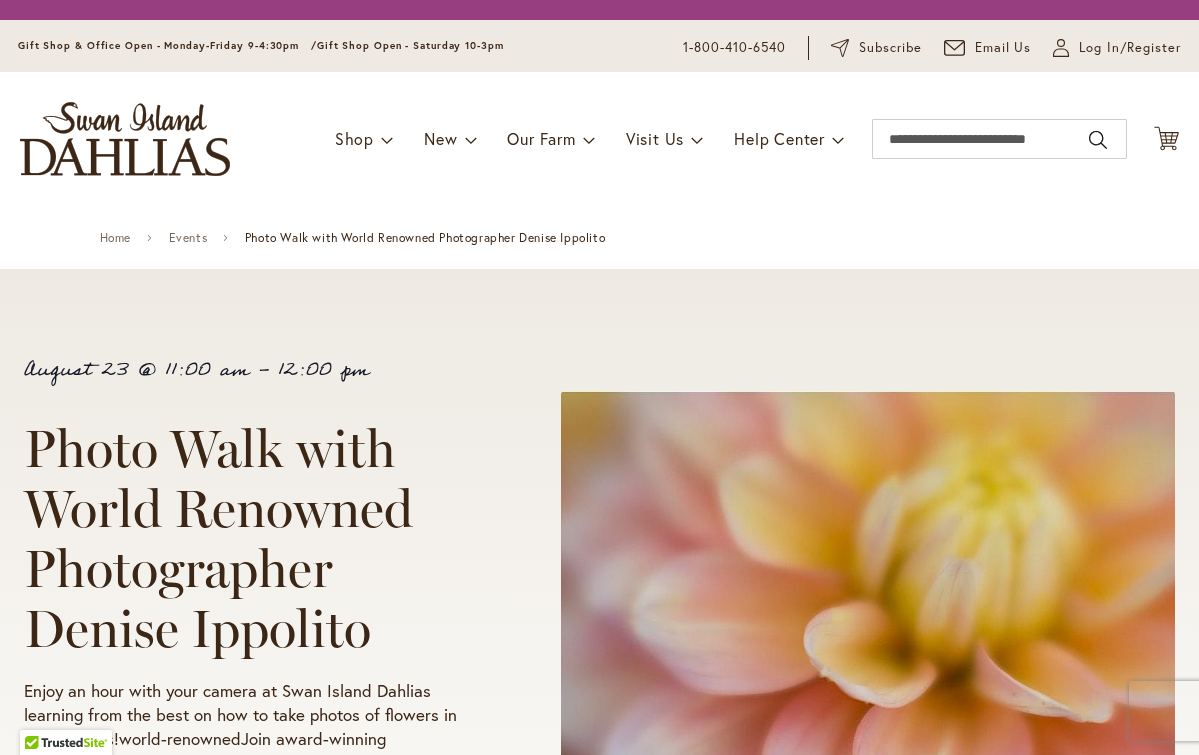scroll, scrollTop: 0, scrollLeft: 0, axis: both 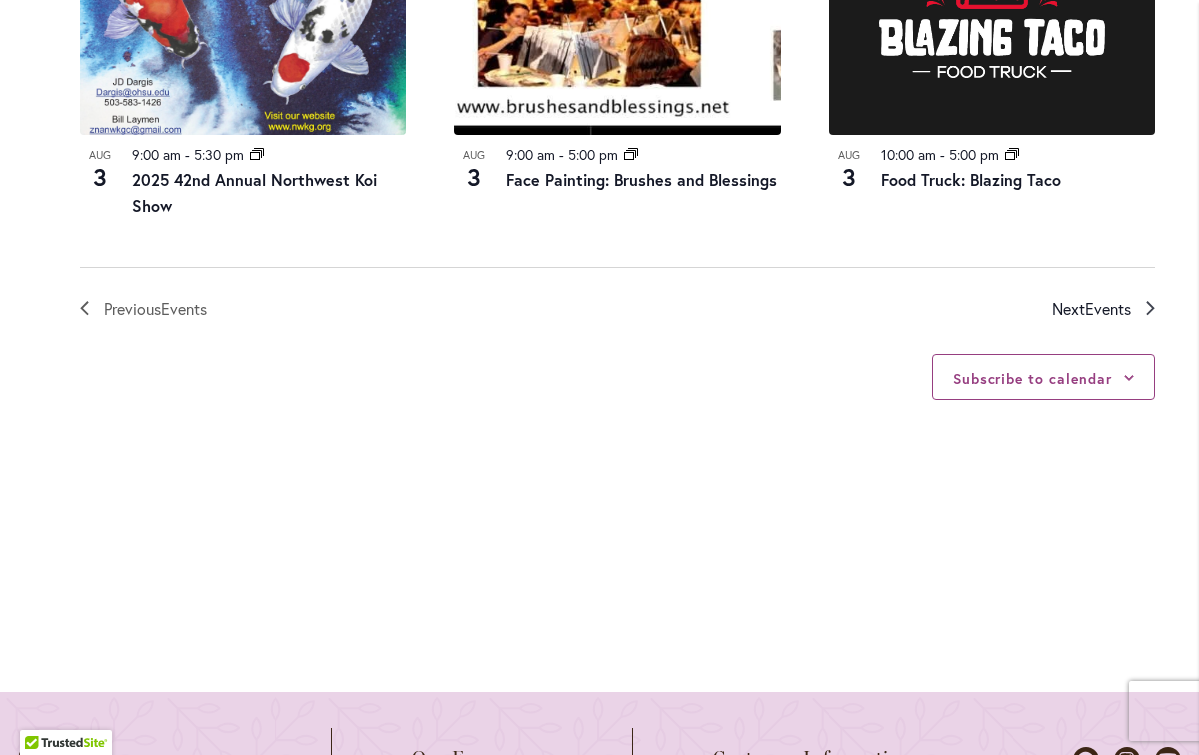 click 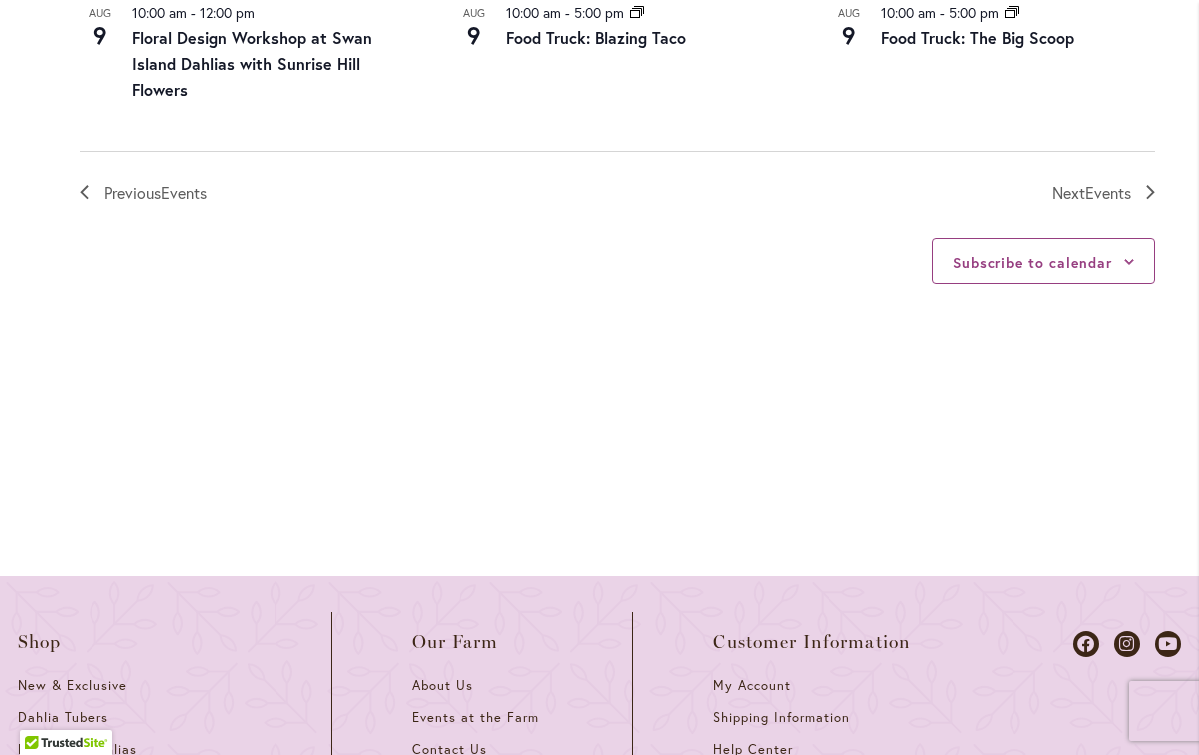 scroll, scrollTop: 2578, scrollLeft: 0, axis: vertical 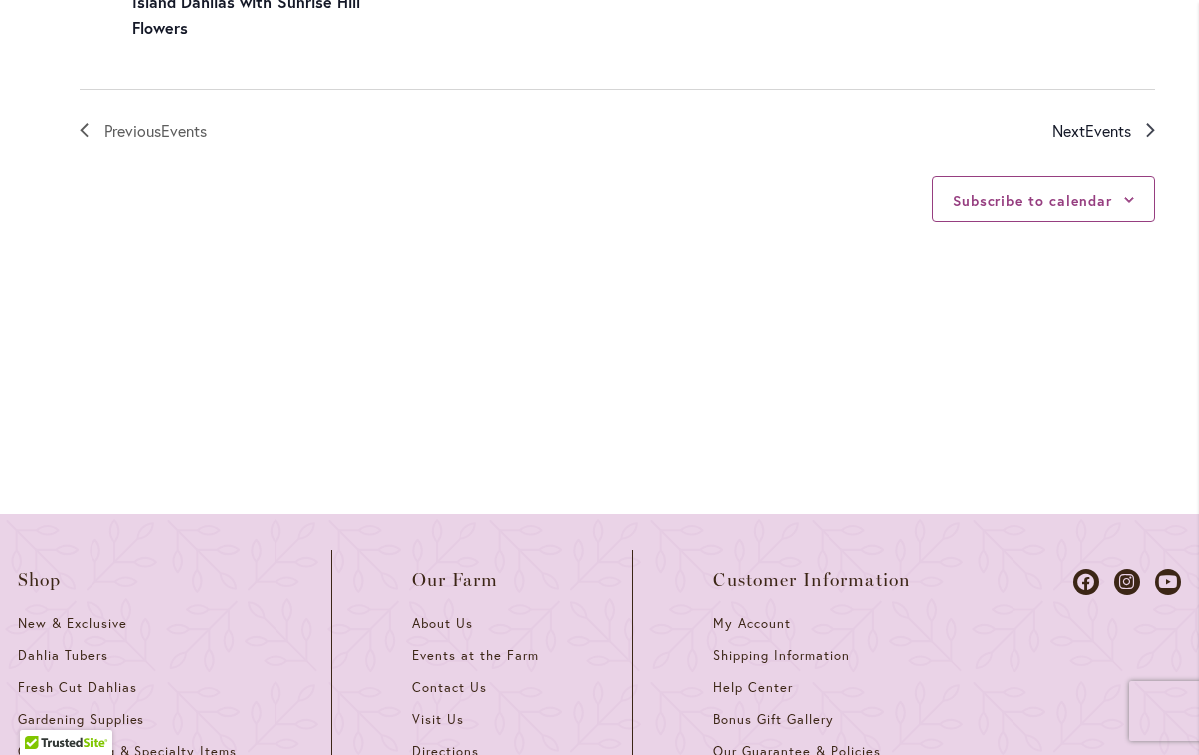 click on "Next  Events" at bounding box center [1103, 131] 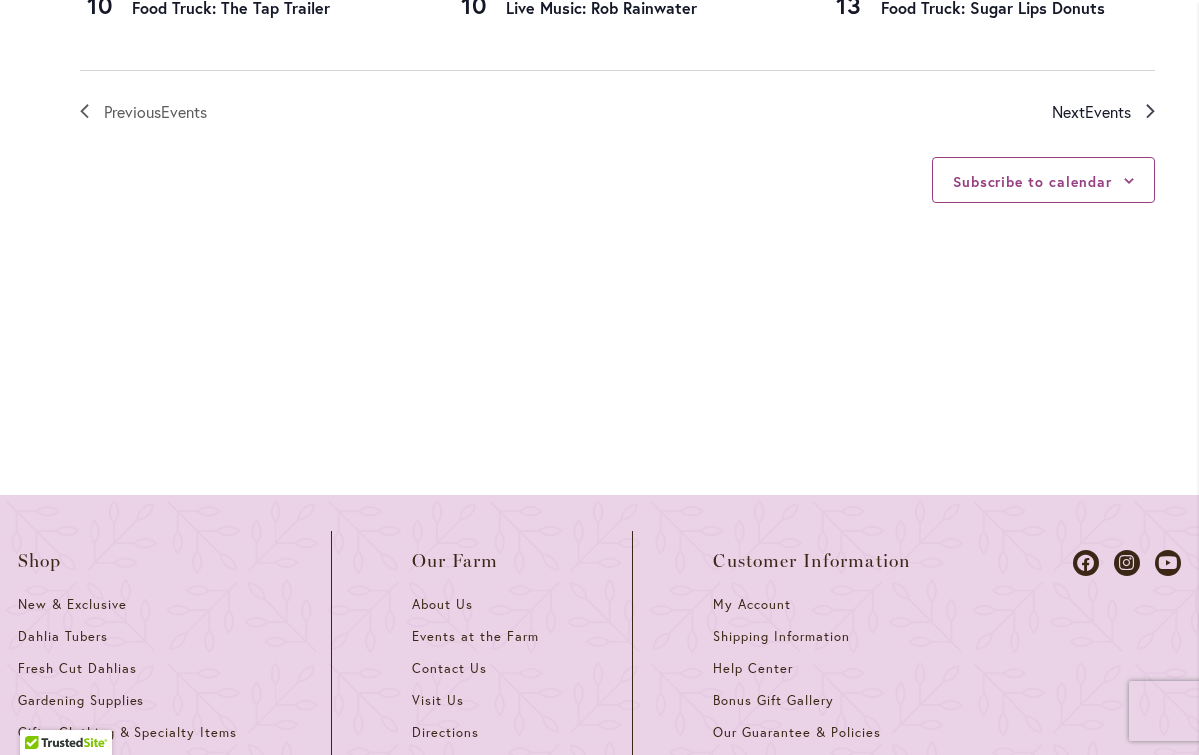 click on "Next  Events" at bounding box center (1103, 112) 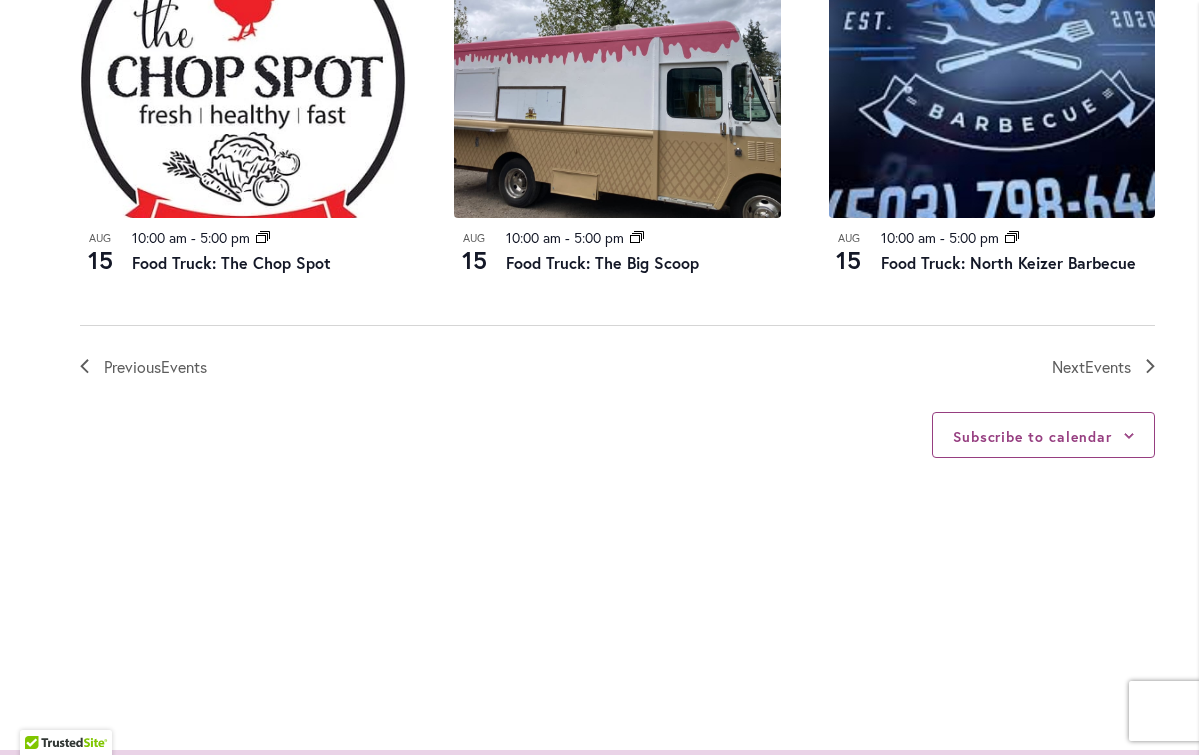 scroll, scrollTop: 2330, scrollLeft: 0, axis: vertical 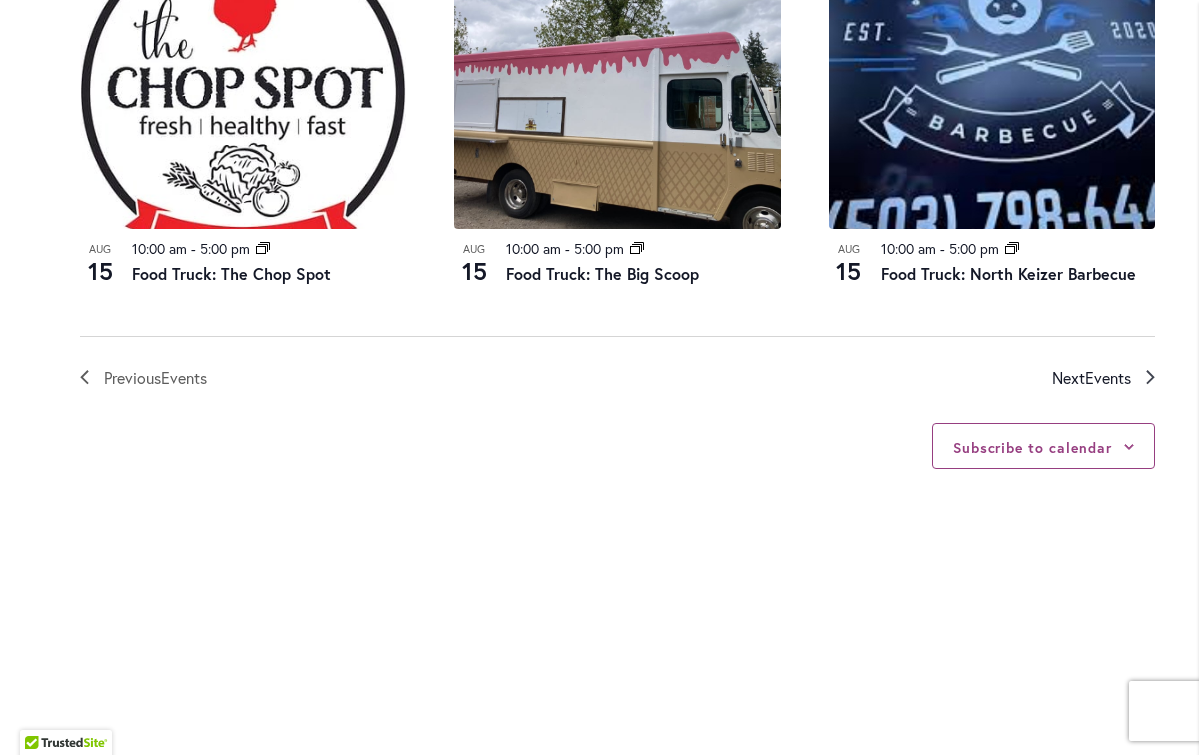 click 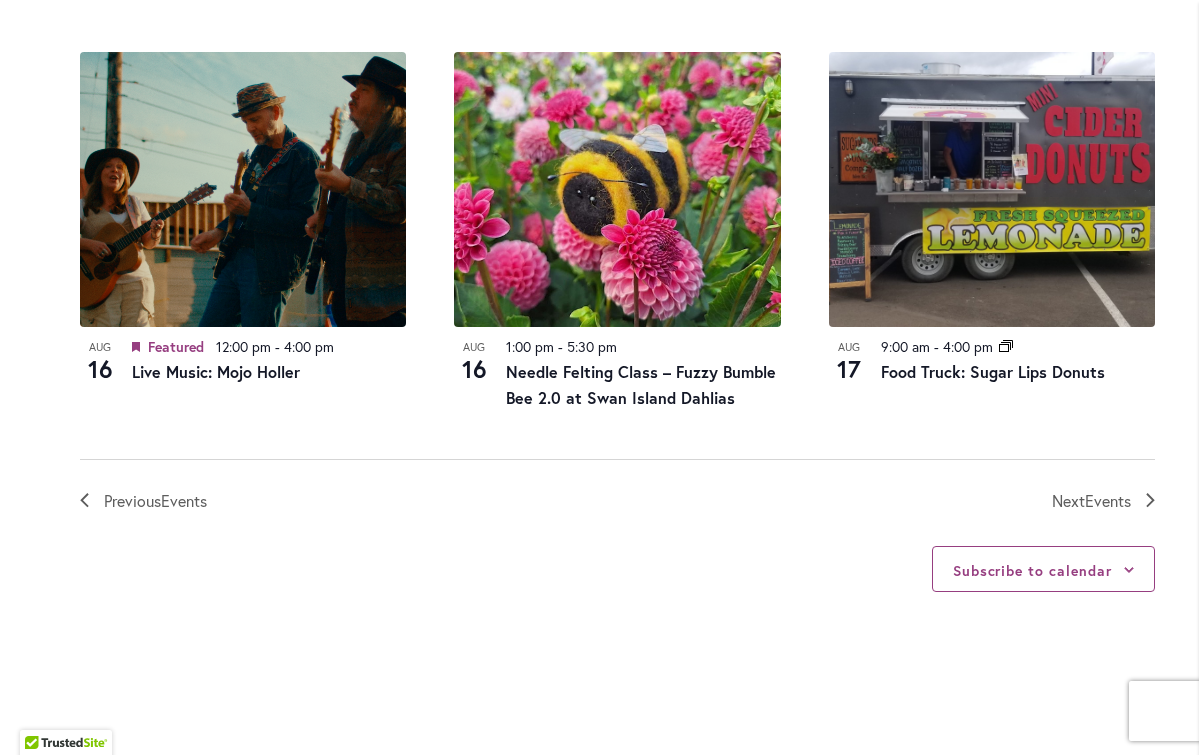 scroll, scrollTop: 2231, scrollLeft: 0, axis: vertical 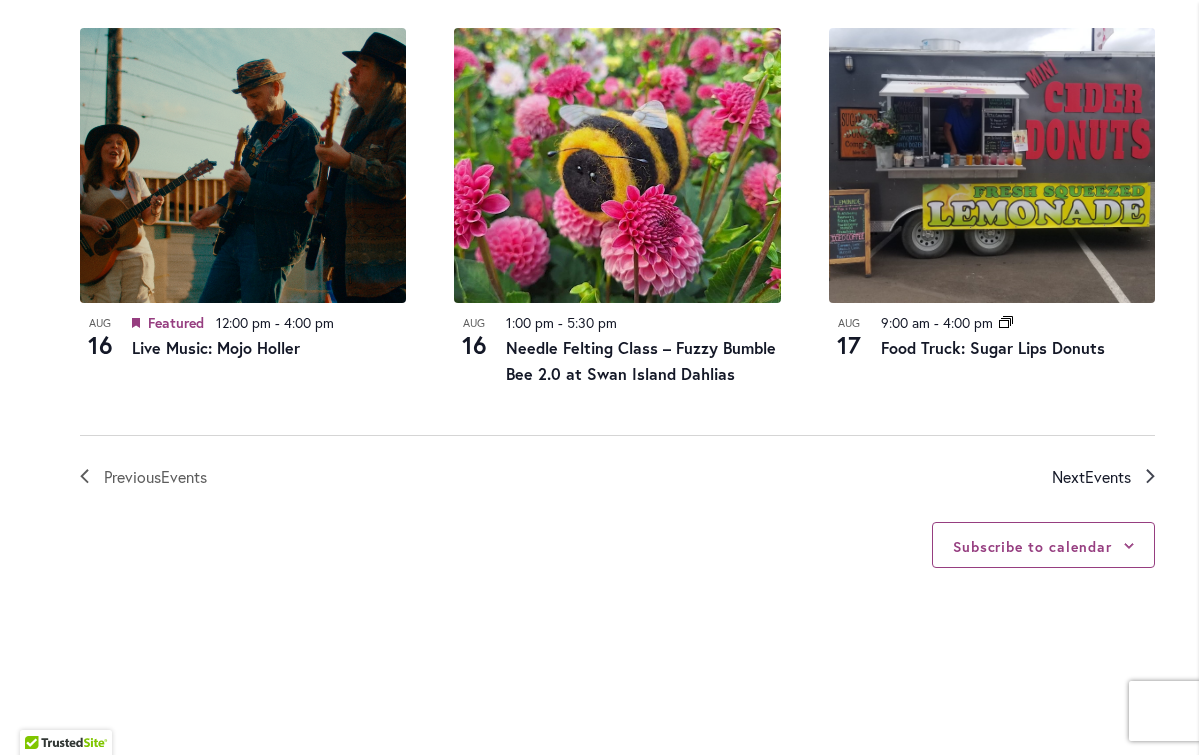 click 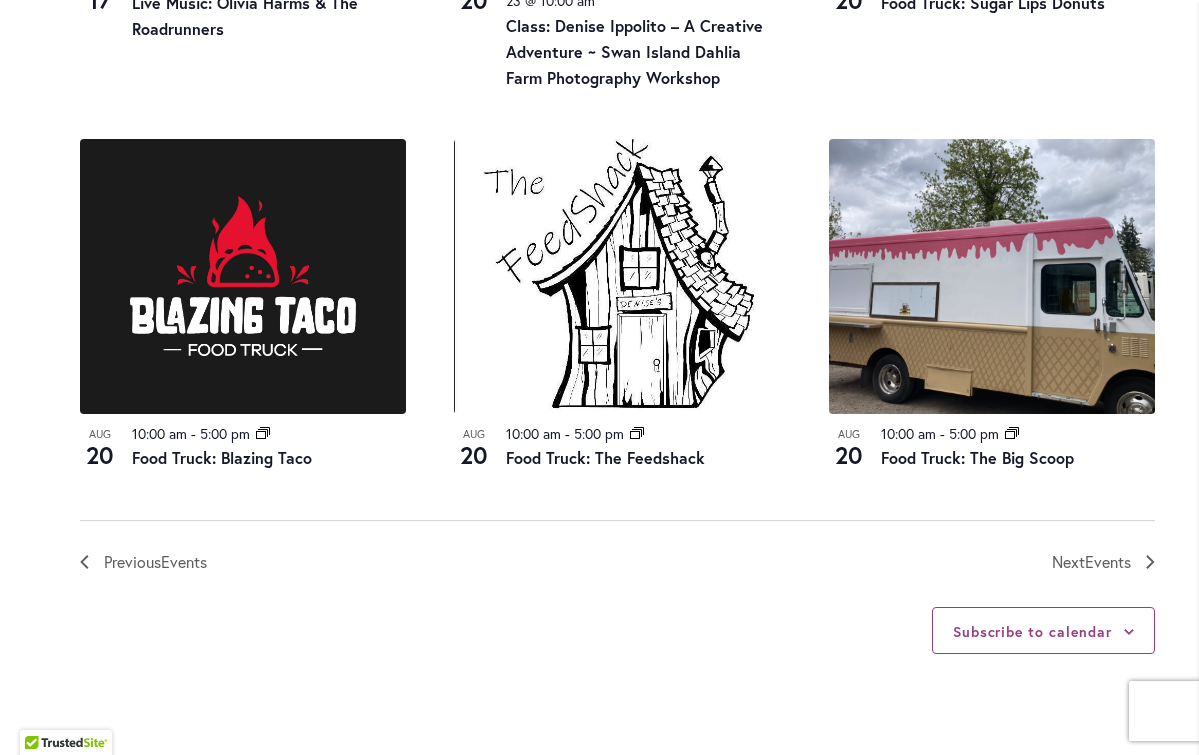 scroll, scrollTop: 2245, scrollLeft: 0, axis: vertical 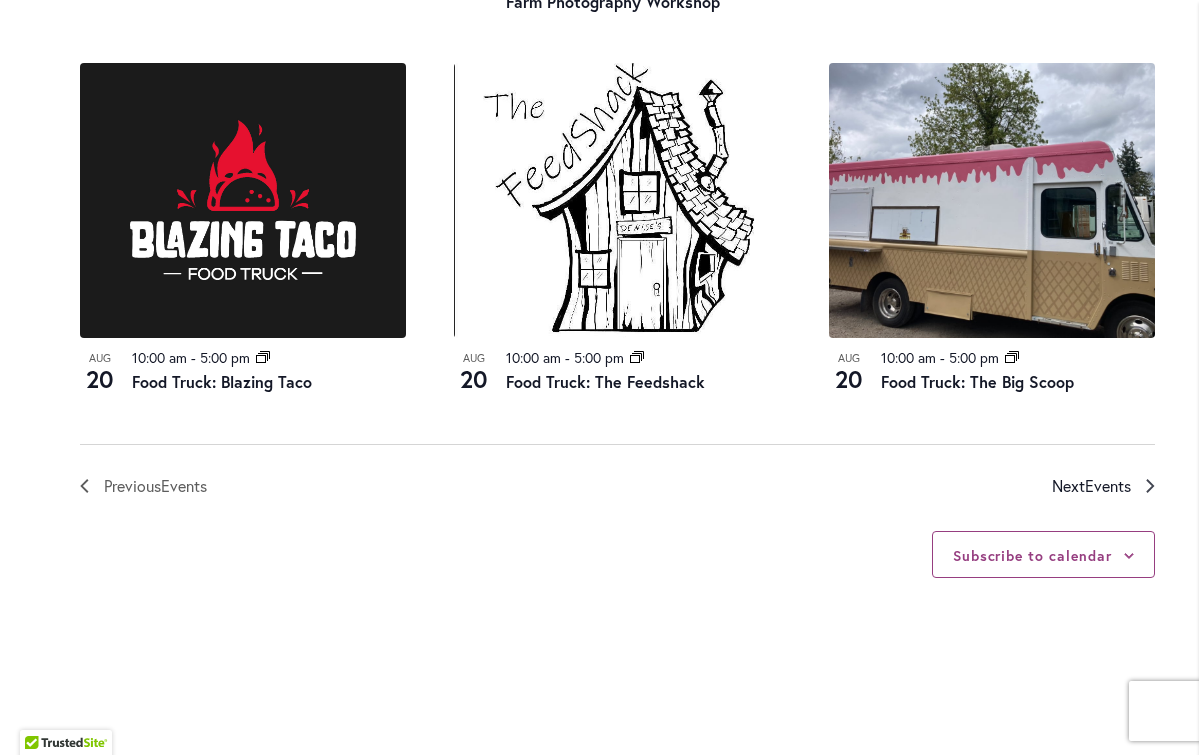 click 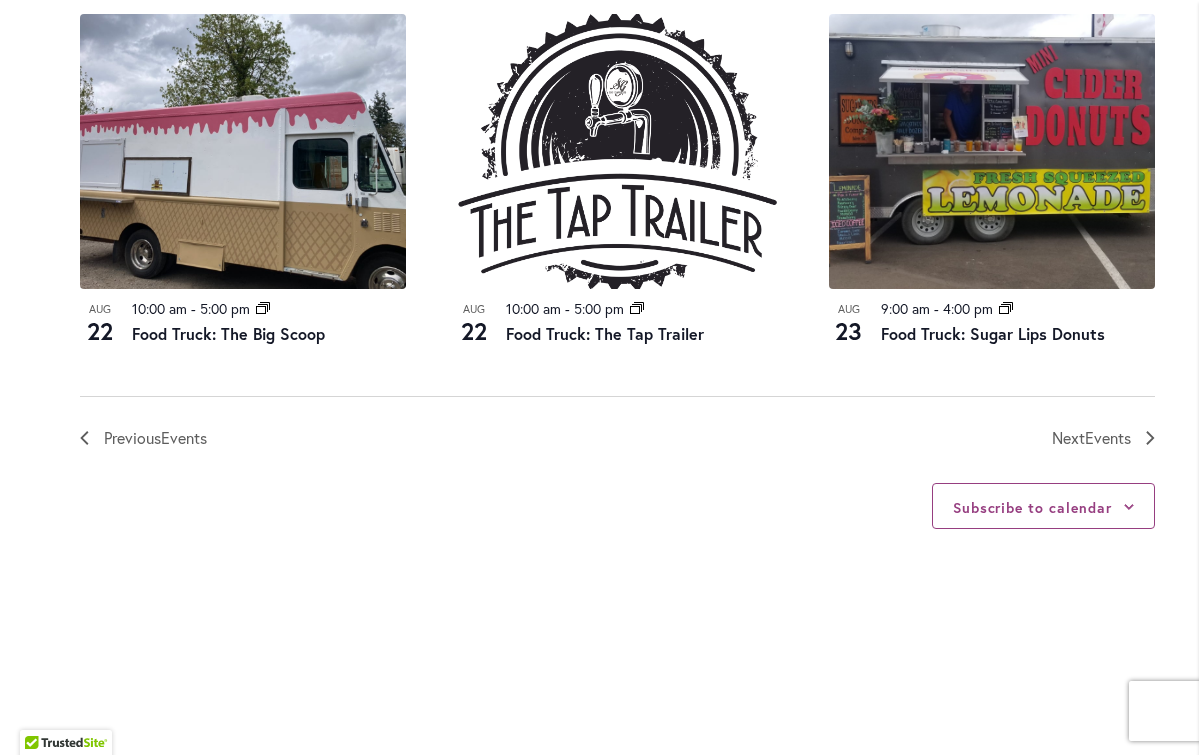 scroll, scrollTop: 2230, scrollLeft: 0, axis: vertical 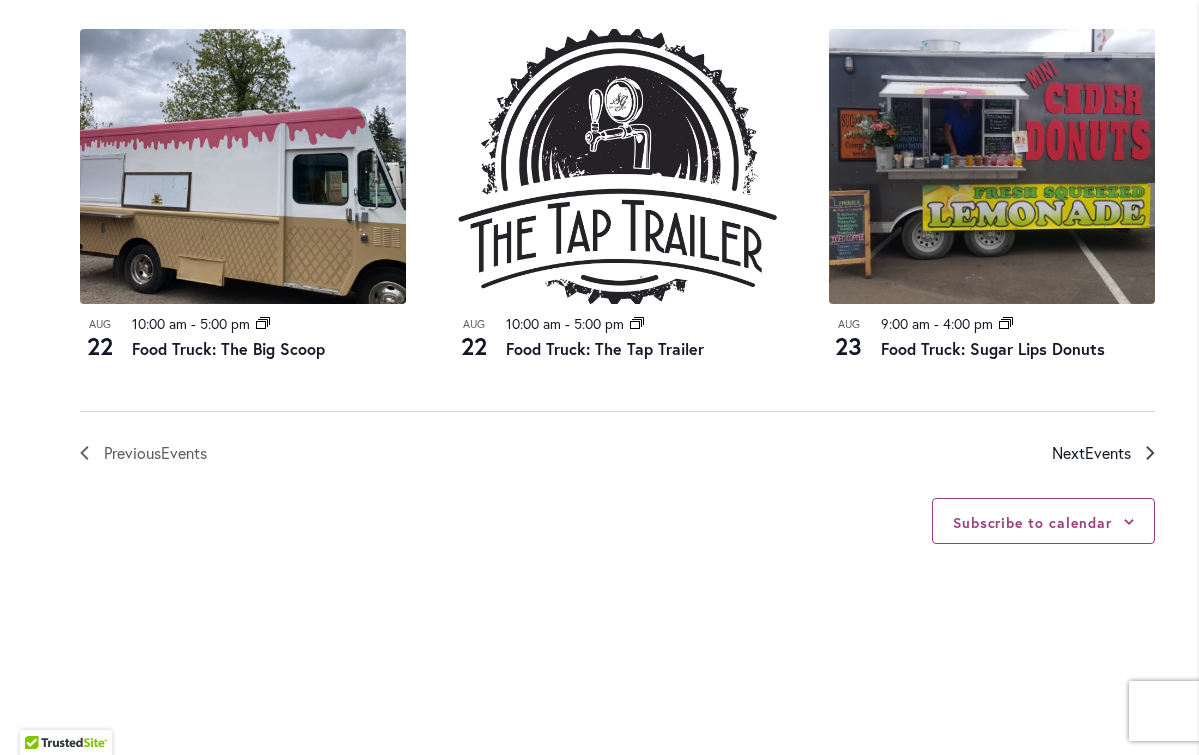 click 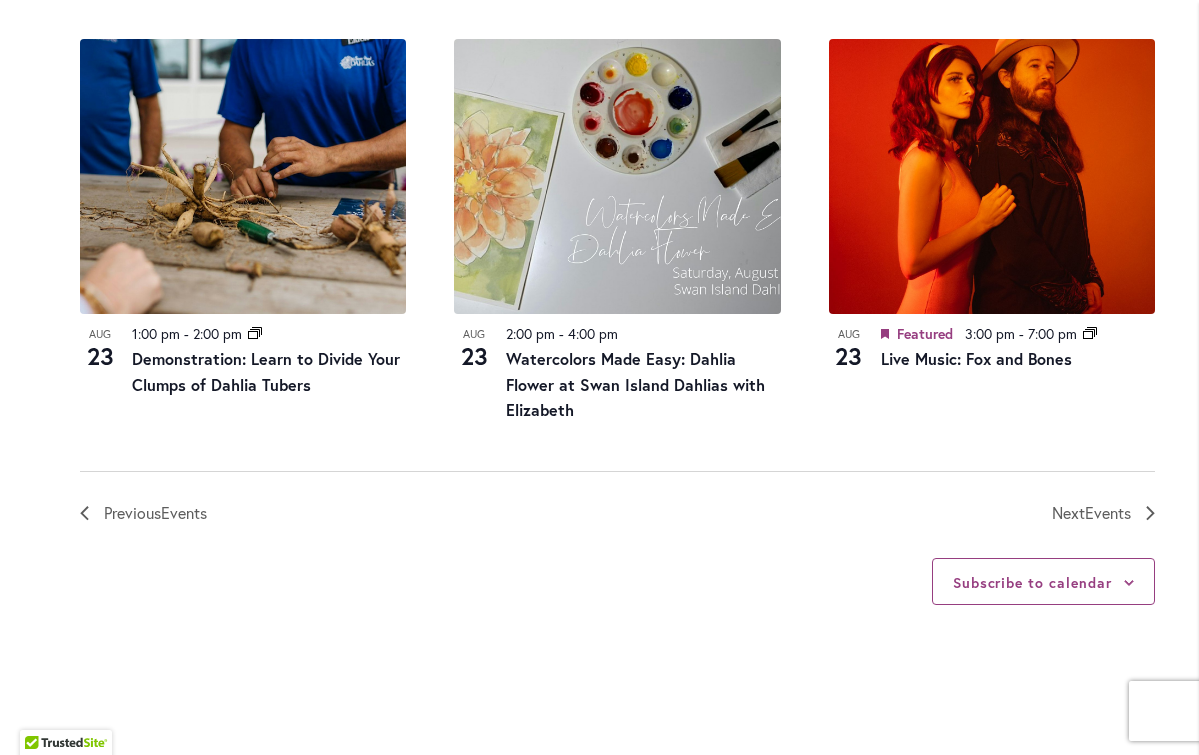 scroll, scrollTop: 2287, scrollLeft: 0, axis: vertical 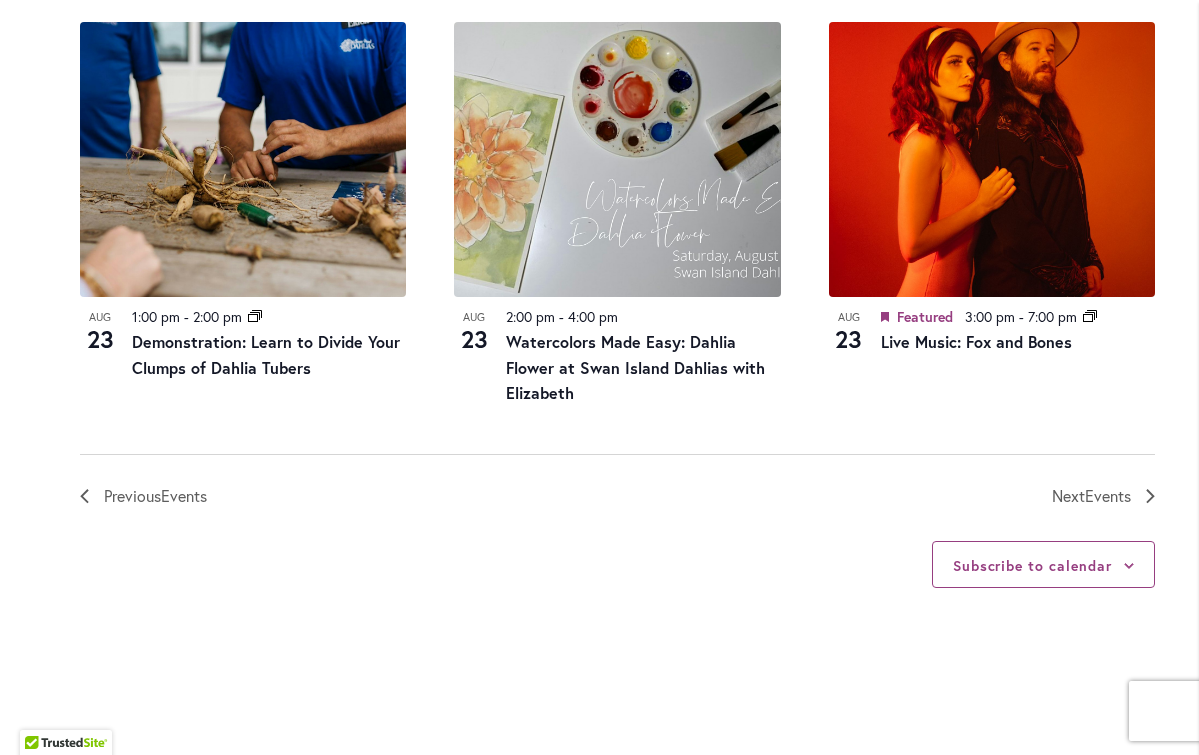 click on "12 events found.
Home       Events     Upcoming Events
Events Calendar
We are very proud of the farming tradition our family brings to the business we've owned and operated for three generations.
Festival Hours
Wednesday - Sunday 9:00 am - 5:30 pm Closed Monday & Tuesday
Events Search and Views Navigation
Search
Enter Keyword. Search for Events by Keyword.
Find Events
Event Views Navigation
Photo
List
Month
Photo
Week" at bounding box center (617, -631) 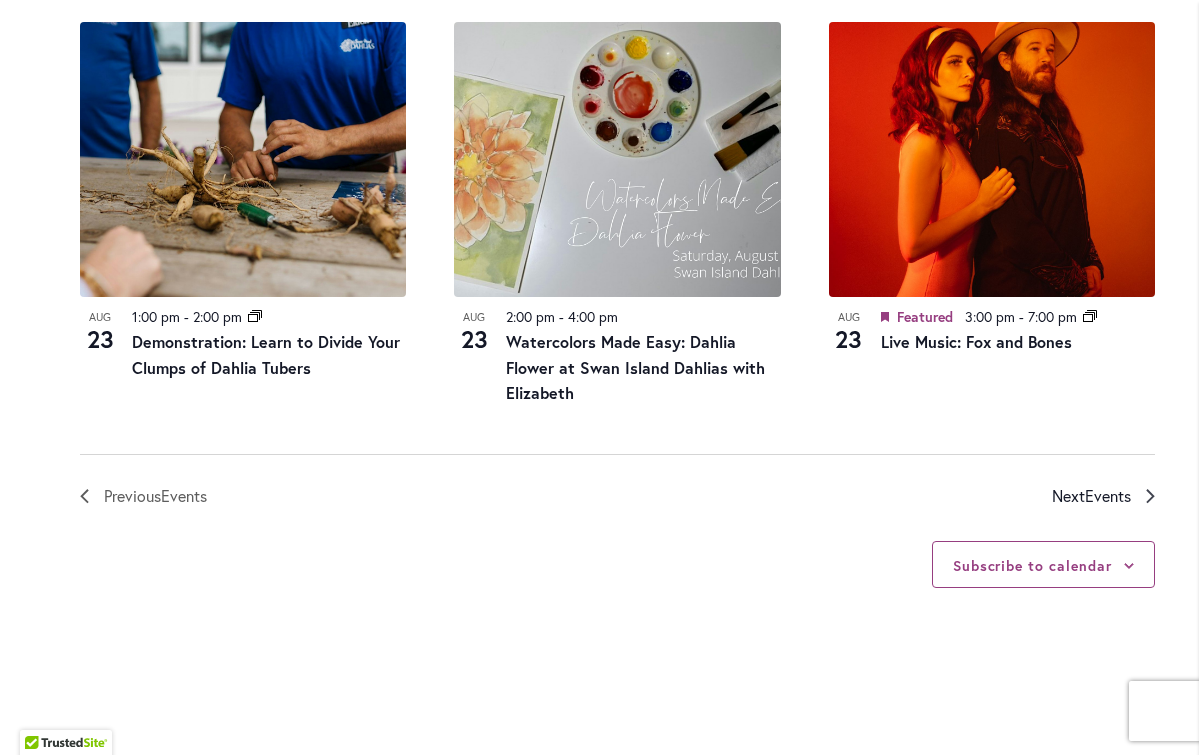click on "Next  Events" at bounding box center (1103, 496) 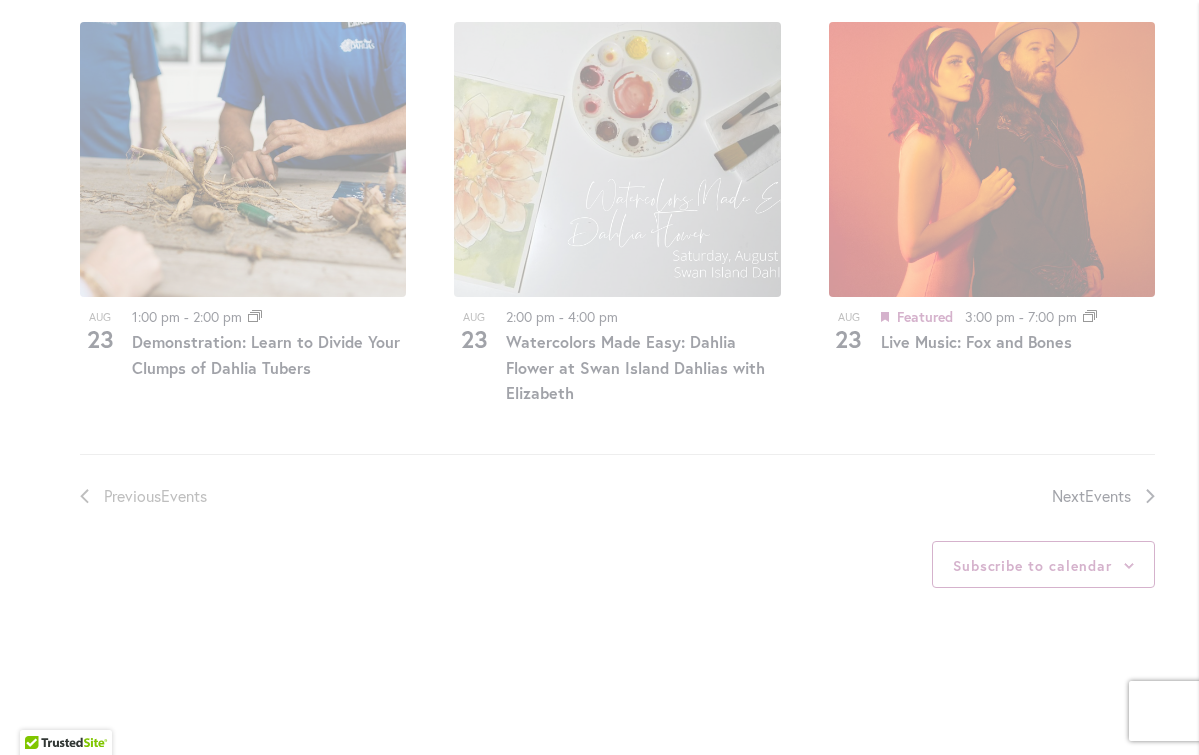 scroll, scrollTop: 945, scrollLeft: 0, axis: vertical 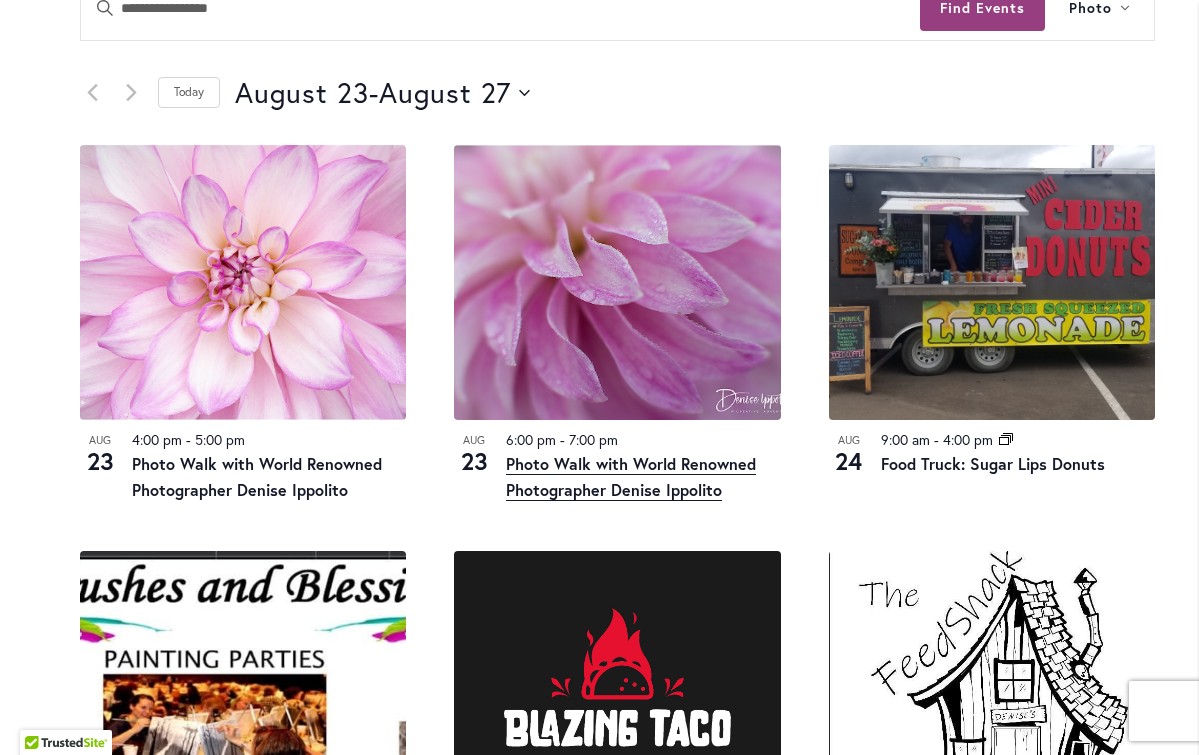 click on "Photo Walk with World Renowned Photographer Denise Ippolito" at bounding box center [631, 477] 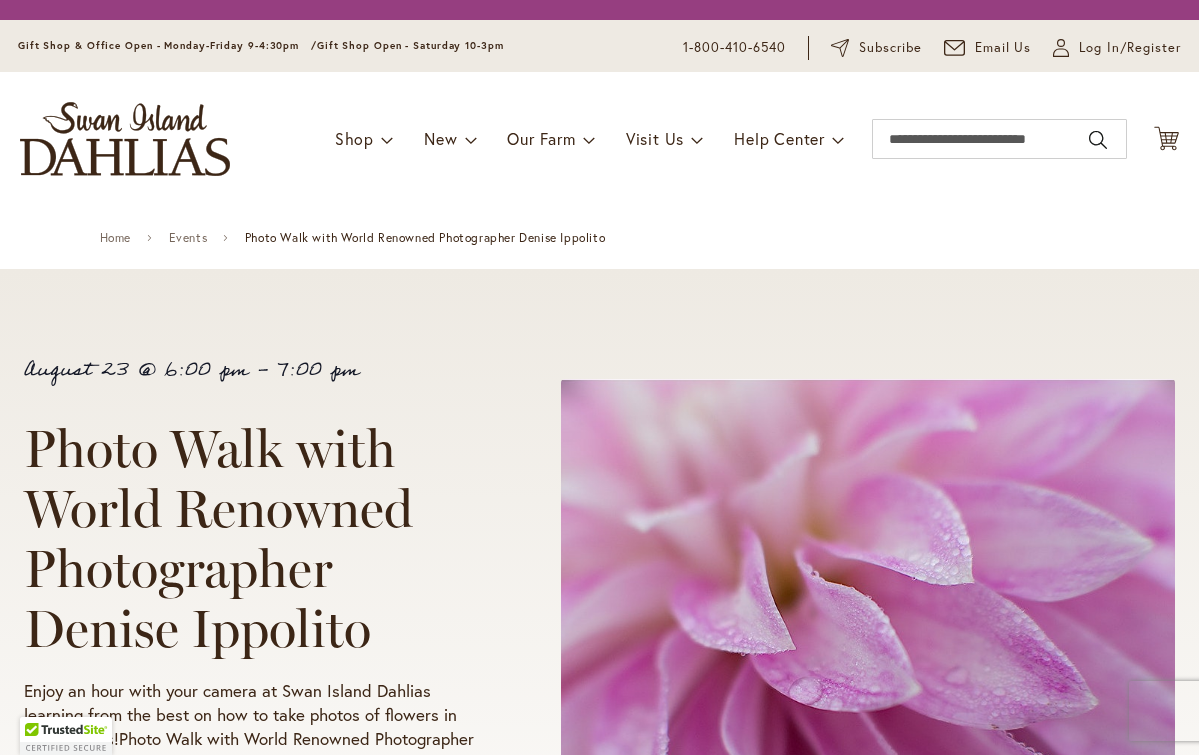 scroll, scrollTop: 0, scrollLeft: 0, axis: both 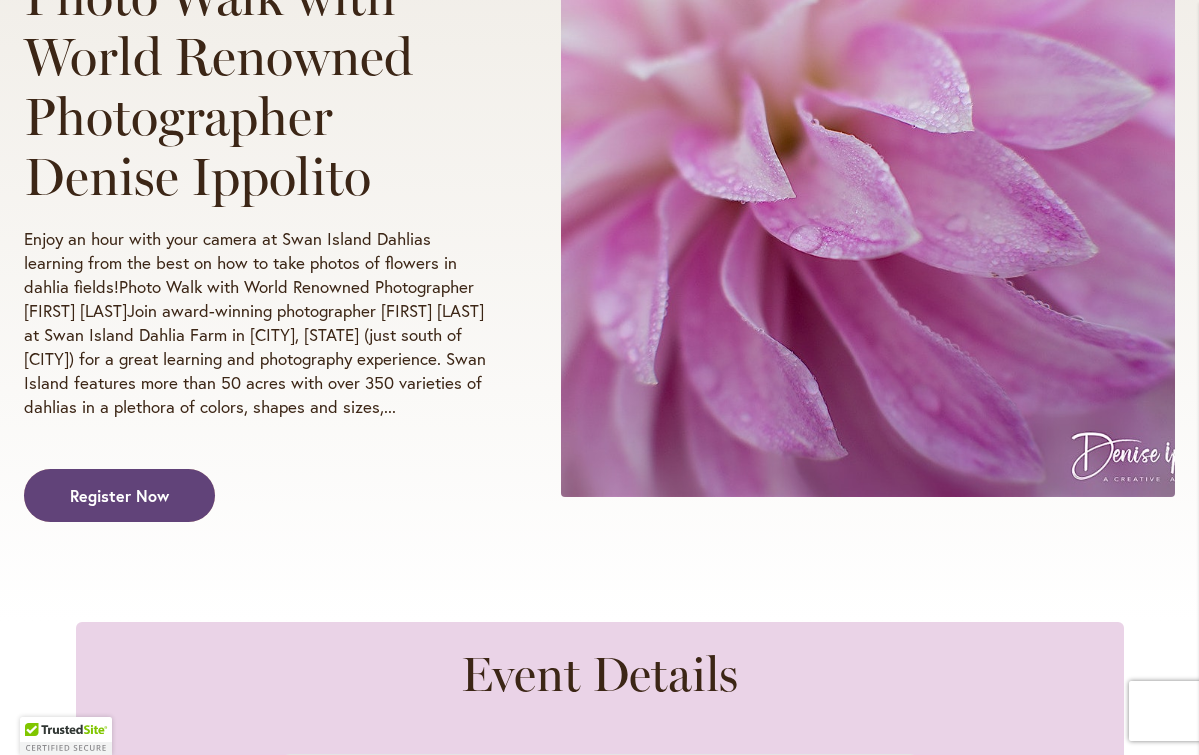 click on "Register Now" at bounding box center (119, 495) 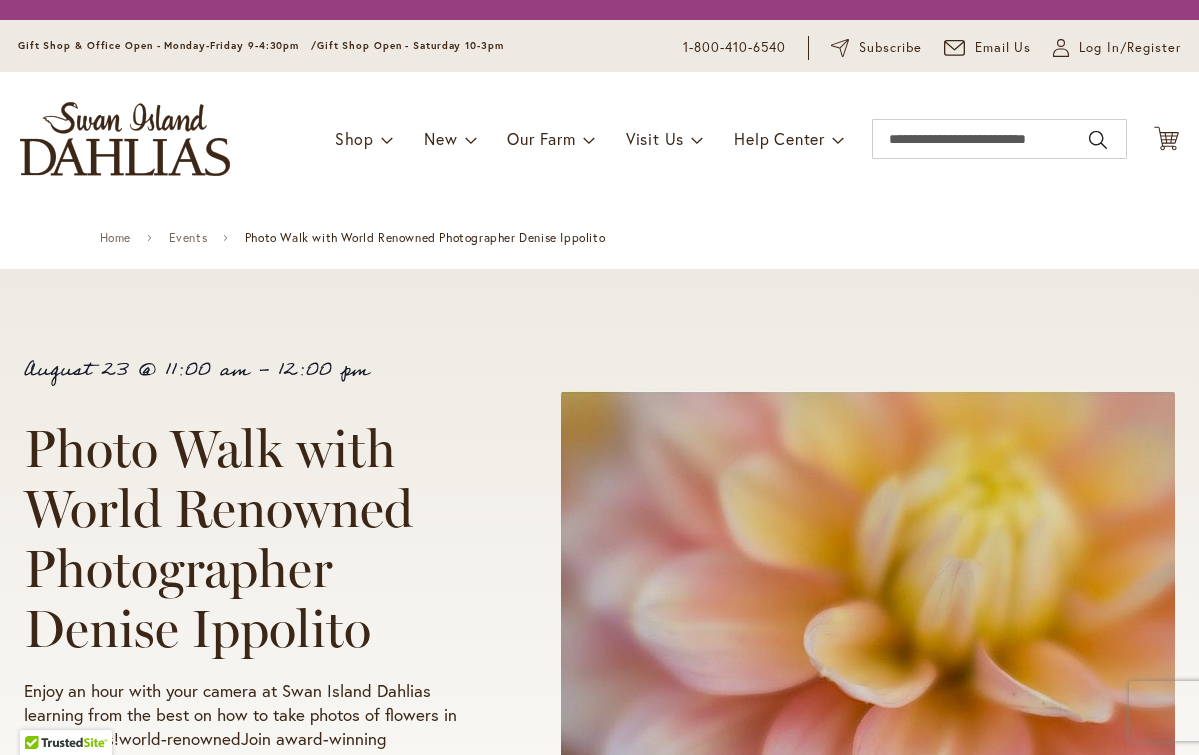 scroll, scrollTop: 0, scrollLeft: 0, axis: both 